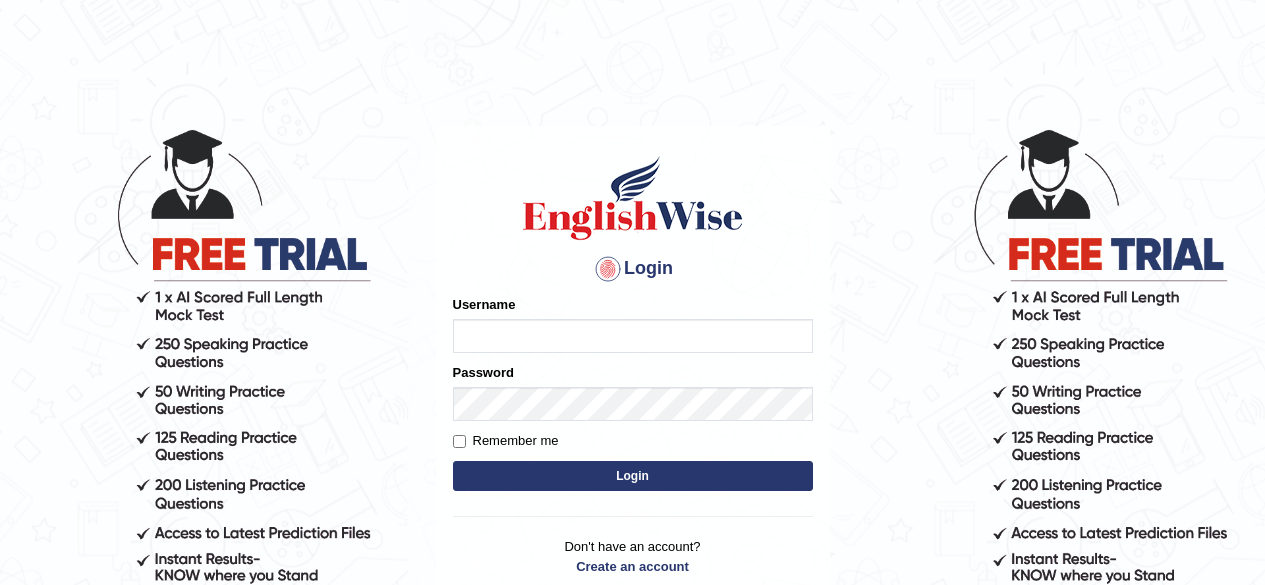 scroll, scrollTop: 0, scrollLeft: 0, axis: both 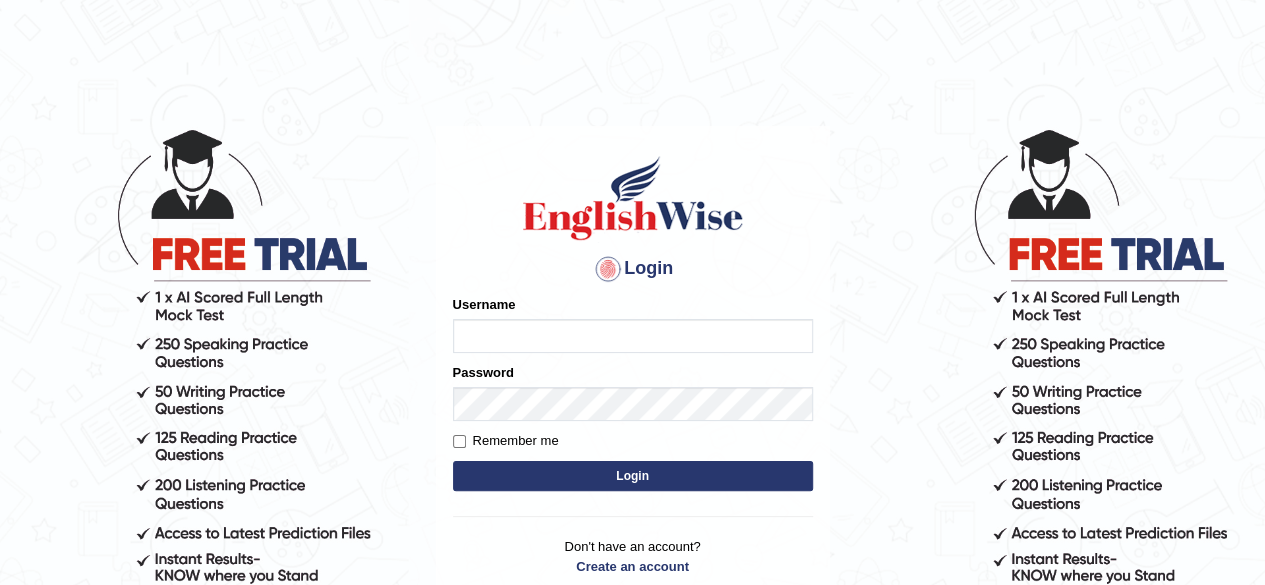 type on "jumla" 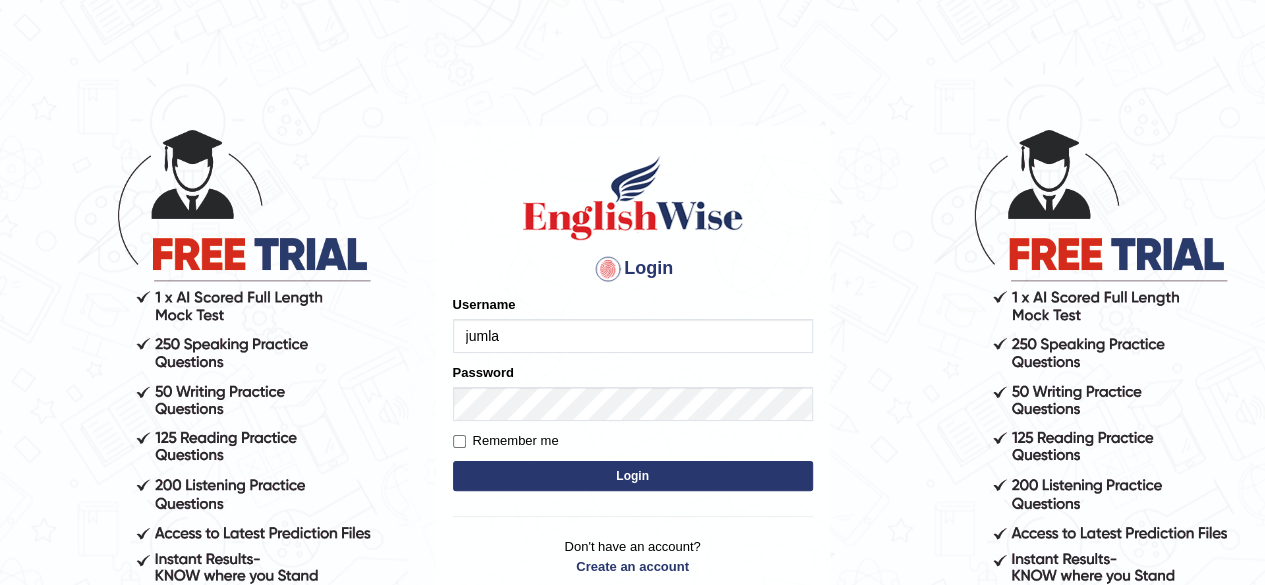 click on "Login" at bounding box center (633, 476) 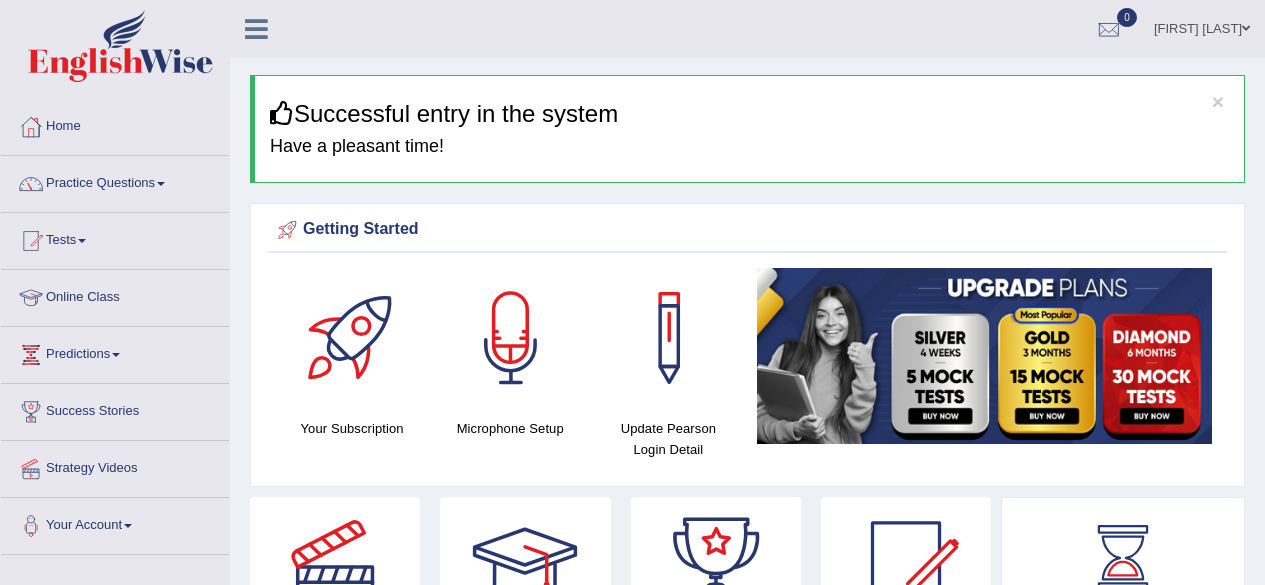 scroll, scrollTop: 0, scrollLeft: 0, axis: both 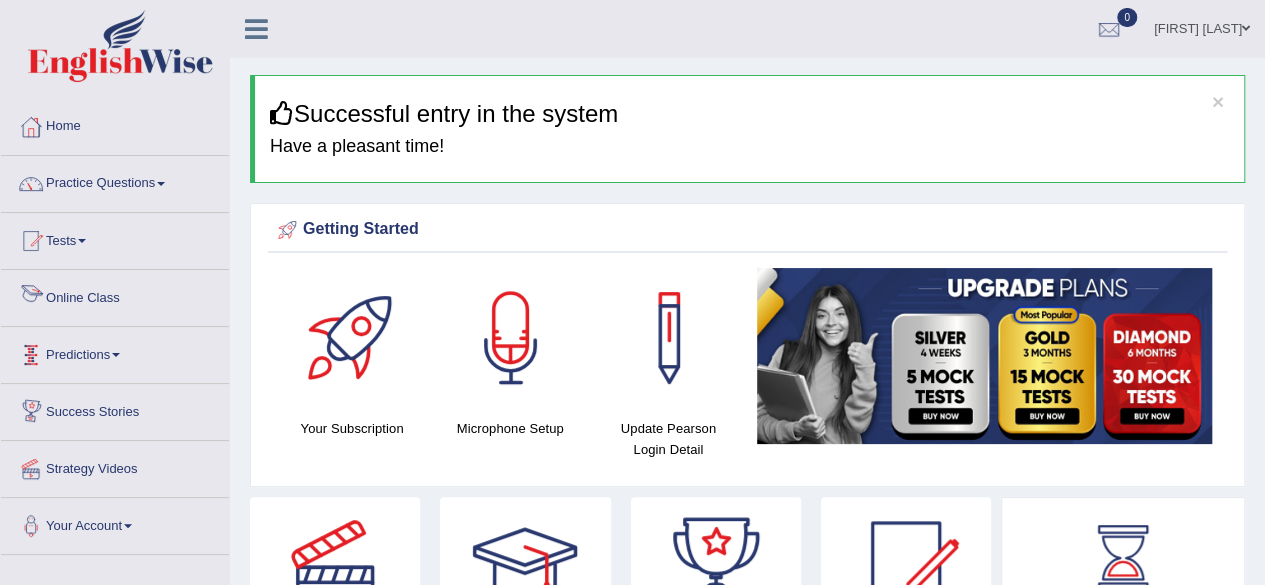 click on "Online Class" at bounding box center (115, 295) 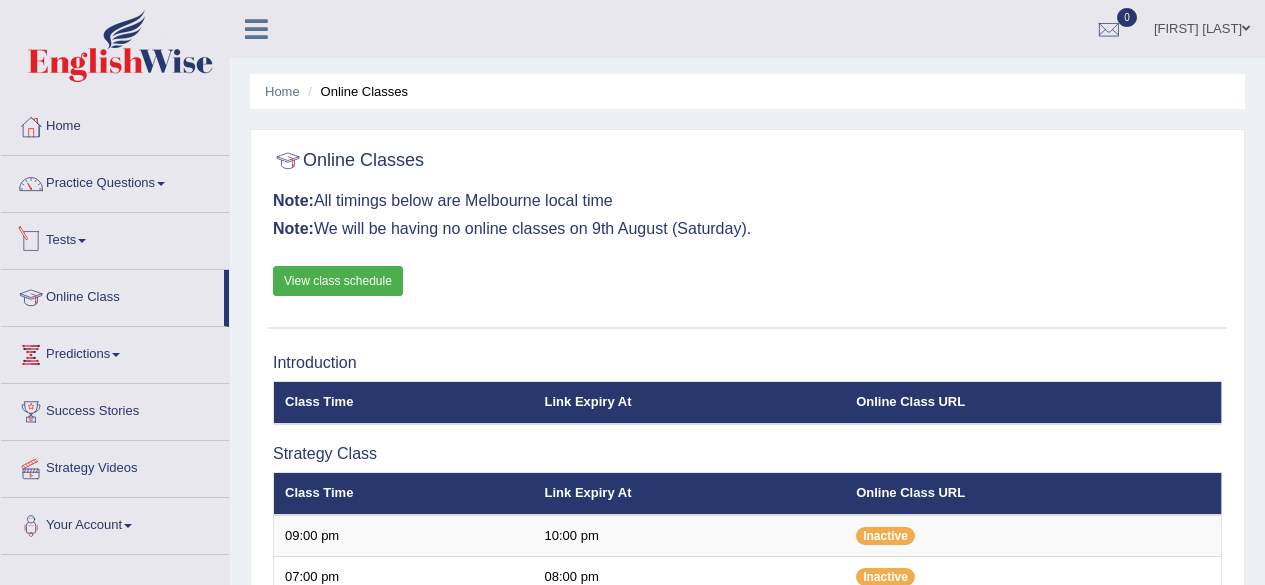 scroll, scrollTop: 0, scrollLeft: 0, axis: both 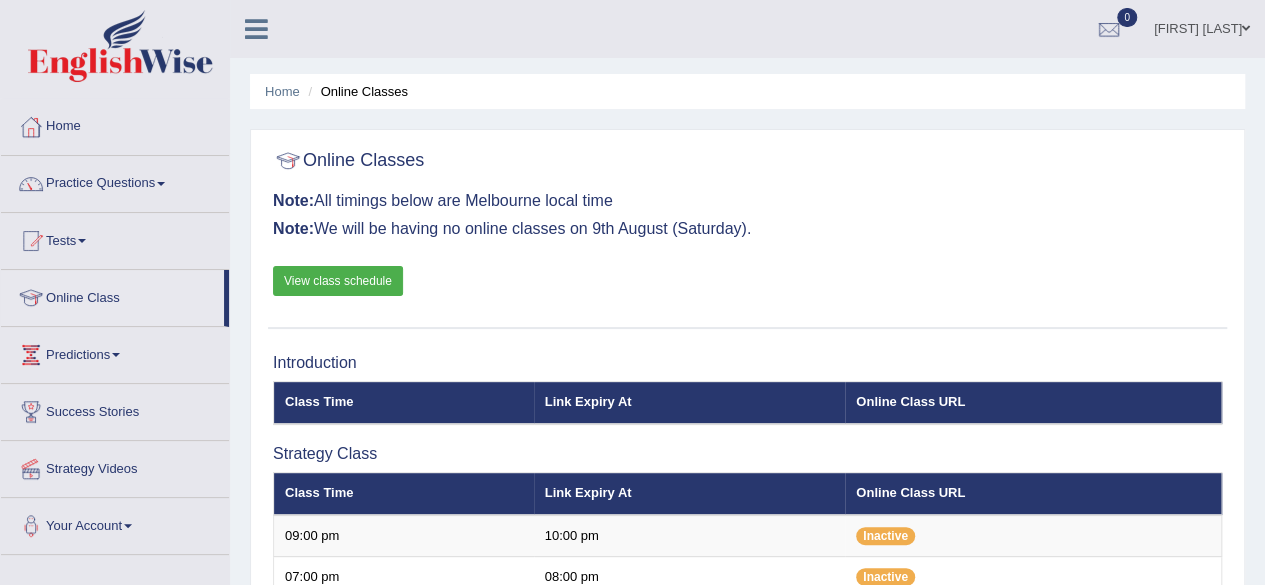 click on "Online Classes
Note:  All timings below are Melbourne local time
Note:  We will be having no online classes on 9th August (Saturday).
View class schedule" at bounding box center (747, 234) 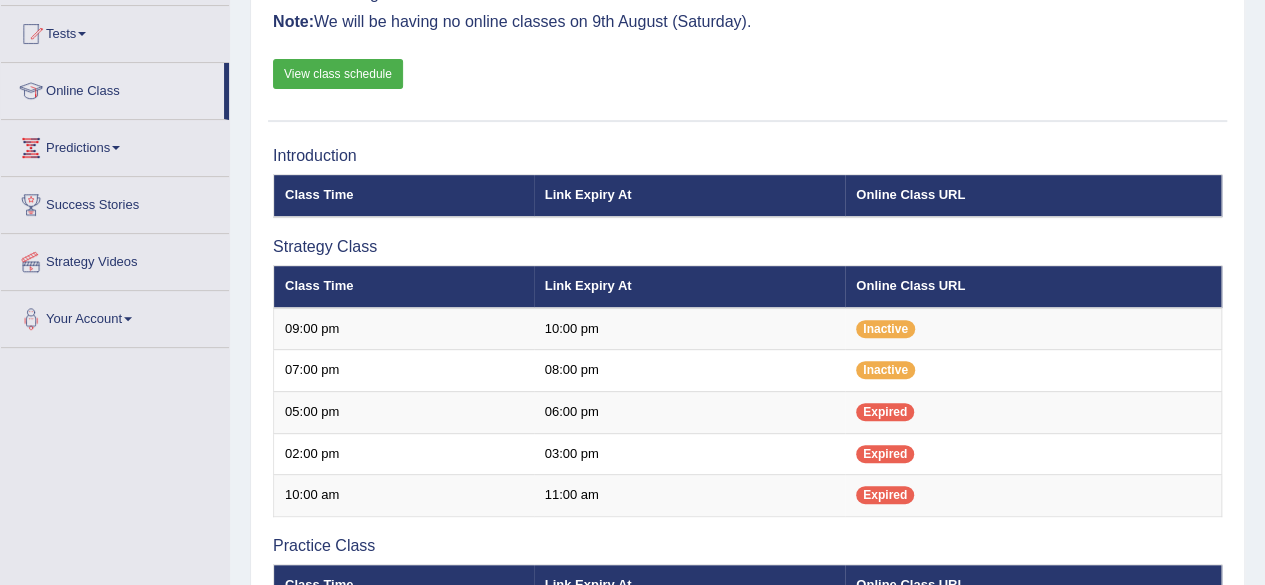 scroll, scrollTop: 0, scrollLeft: 0, axis: both 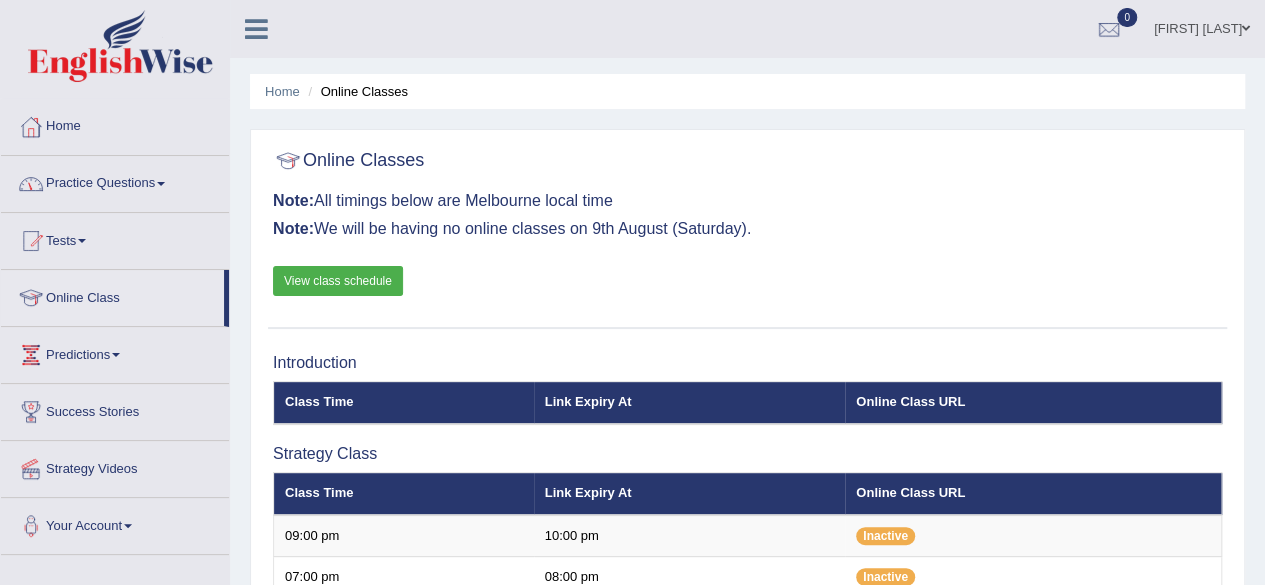 click on "Home" at bounding box center (115, 124) 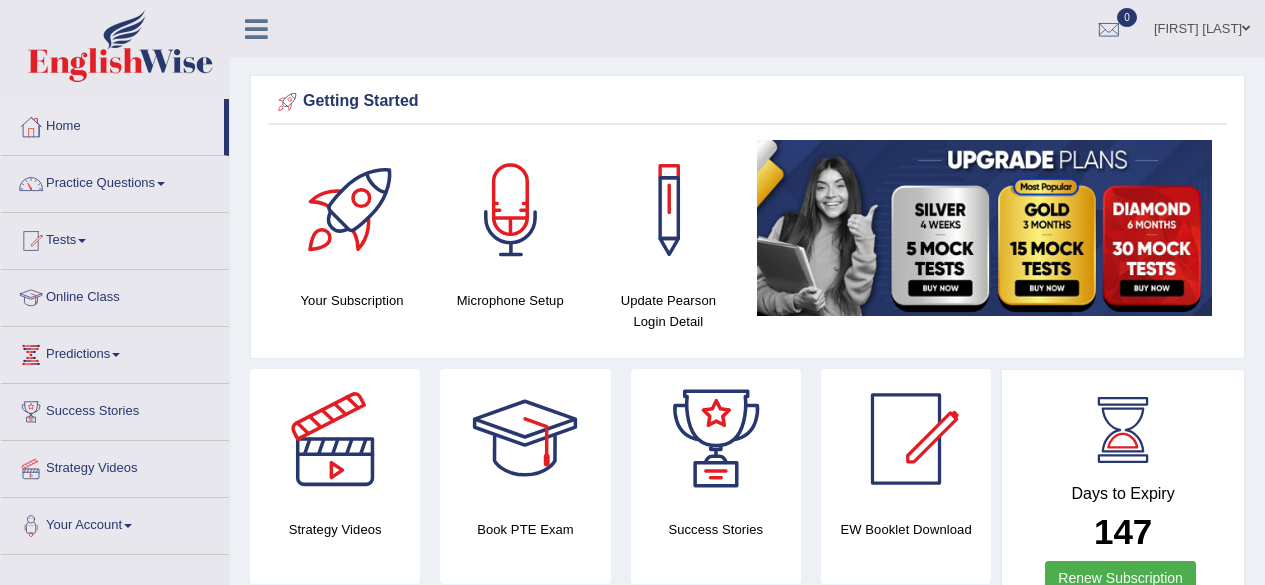 scroll, scrollTop: 0, scrollLeft: 0, axis: both 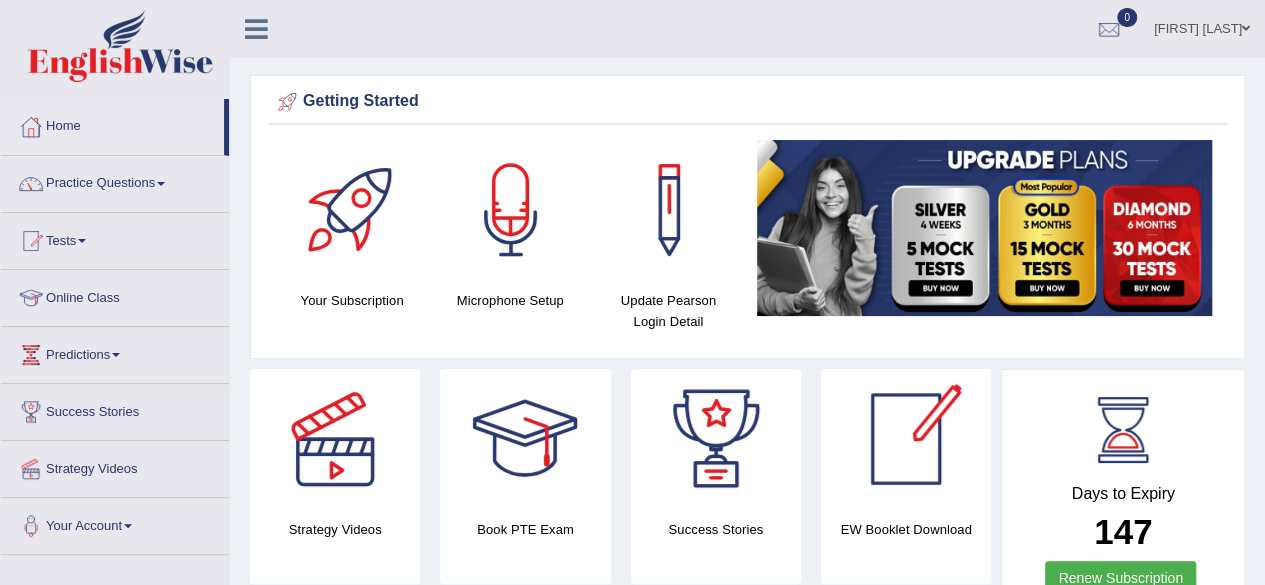 click at bounding box center [906, 439] 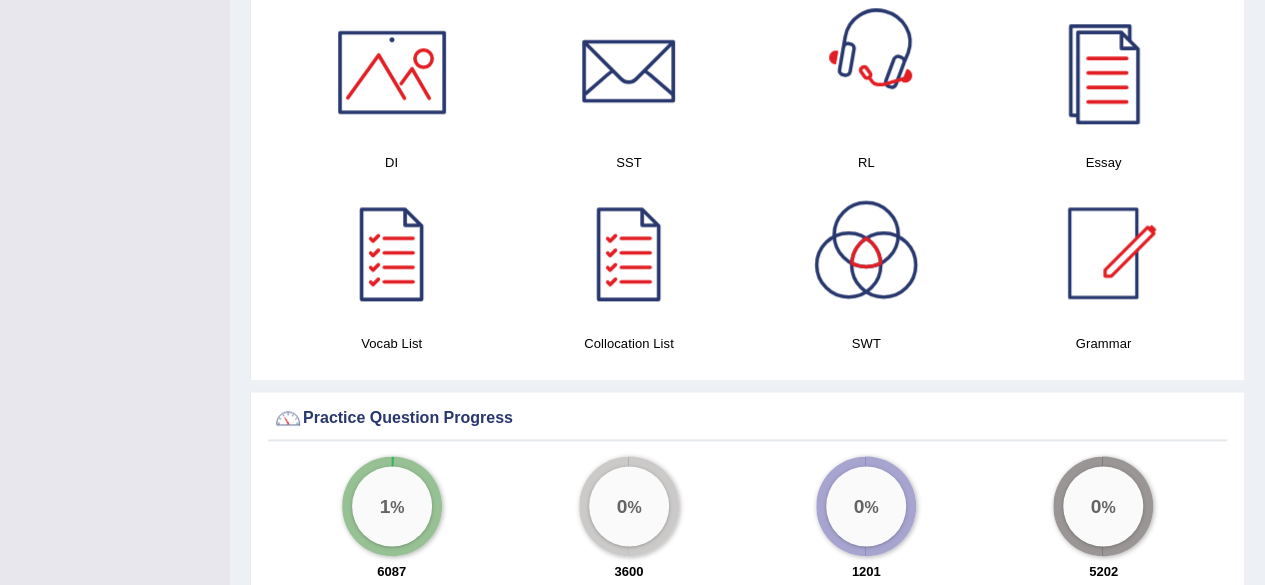 scroll, scrollTop: 1071, scrollLeft: 0, axis: vertical 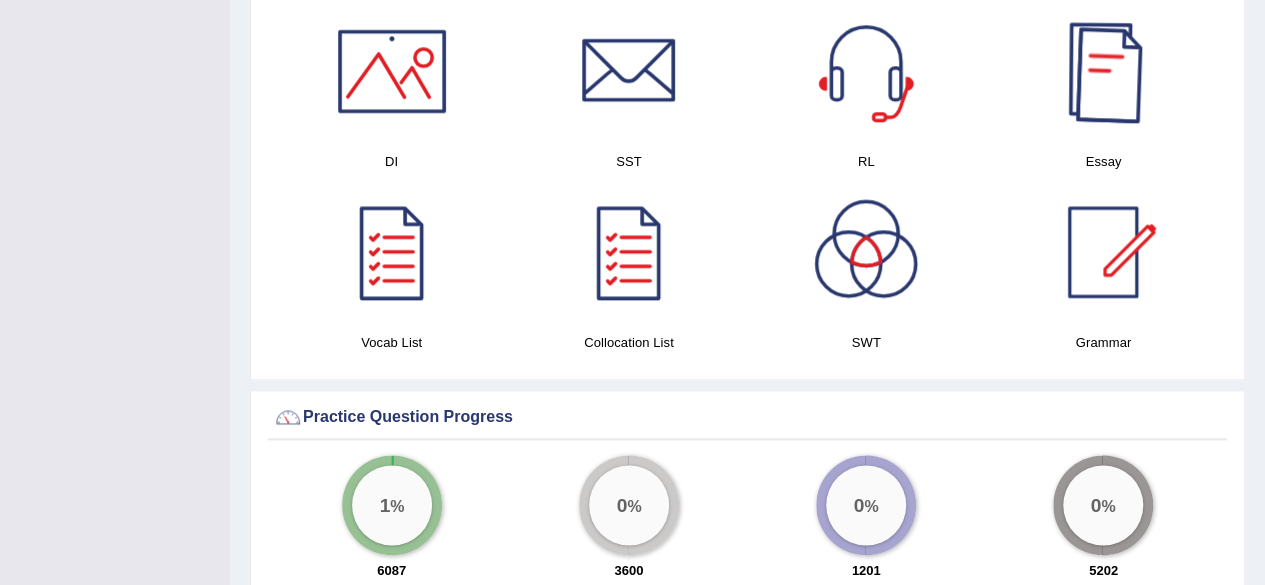 click at bounding box center (1103, 71) 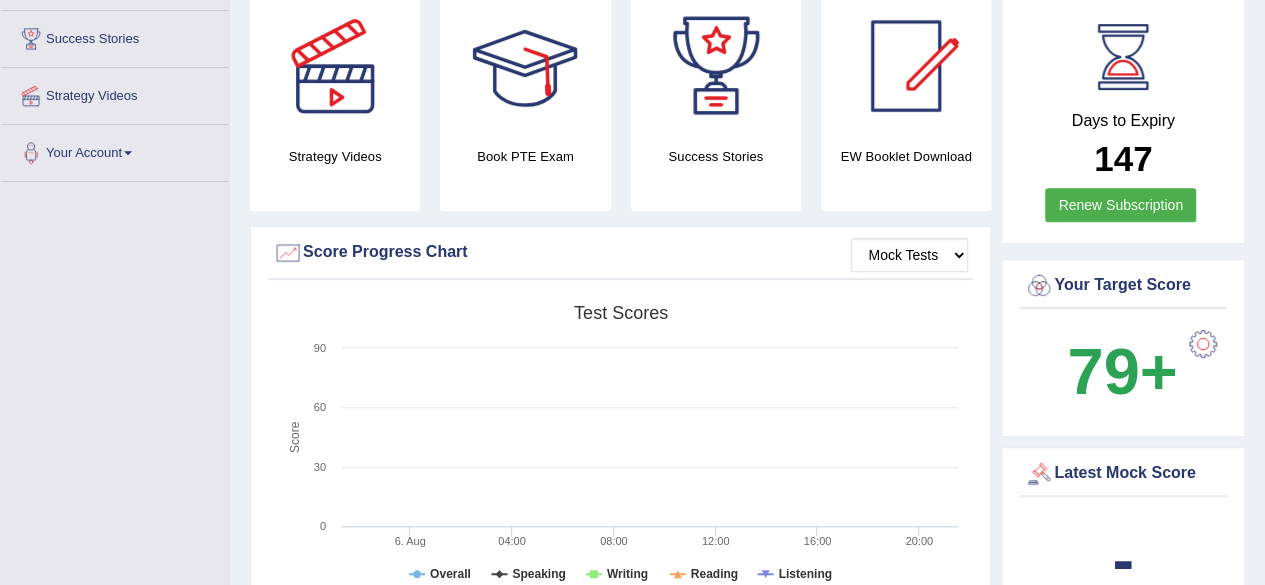 scroll, scrollTop: 0, scrollLeft: 0, axis: both 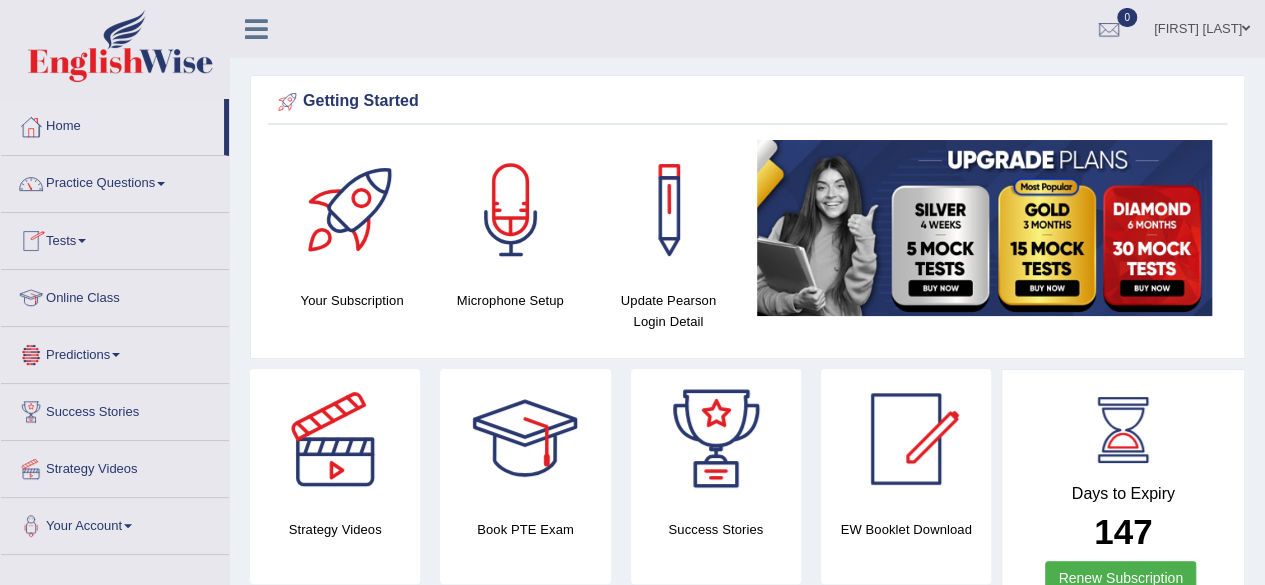 click on "Online Class" at bounding box center [115, 295] 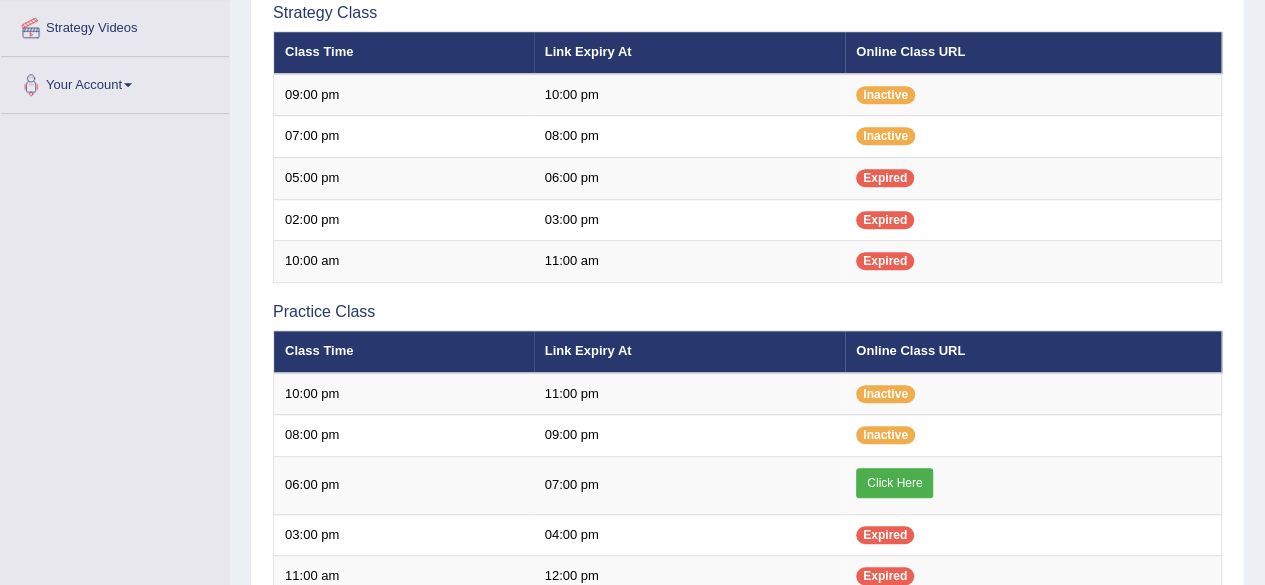 scroll, scrollTop: 0, scrollLeft: 0, axis: both 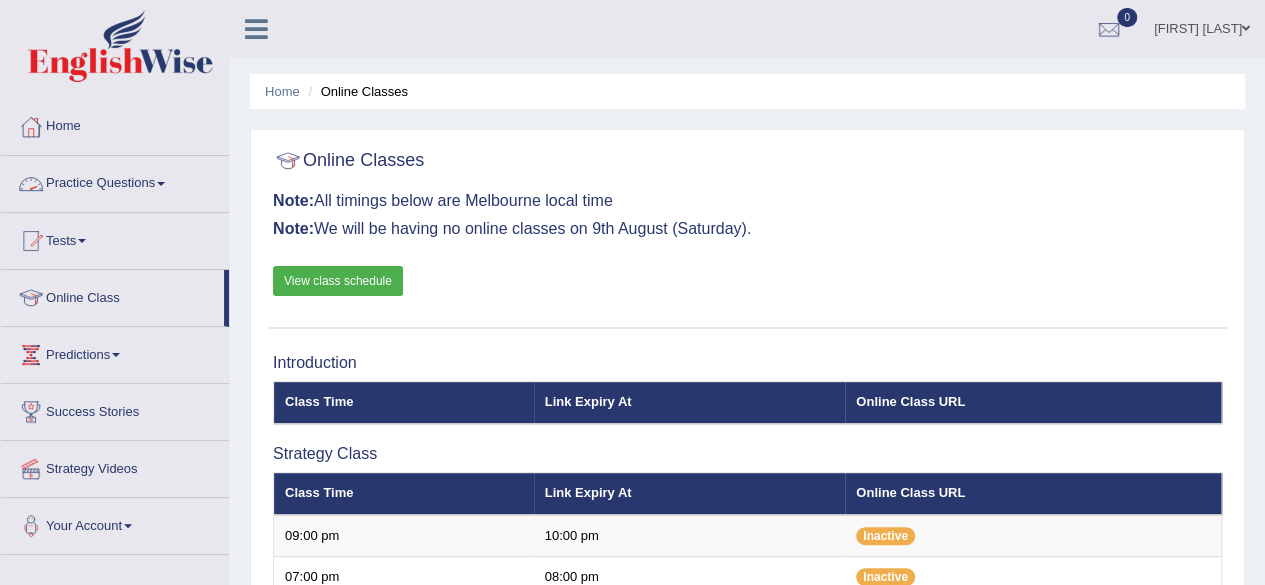 click on "Practice Questions" at bounding box center [115, 181] 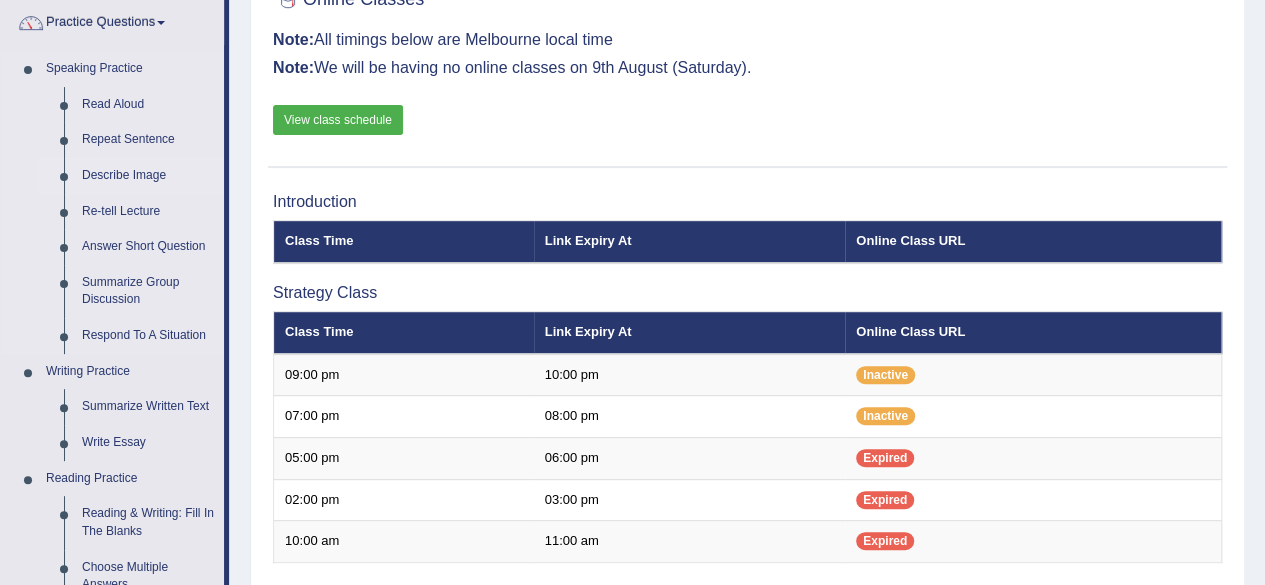 scroll, scrollTop: 162, scrollLeft: 0, axis: vertical 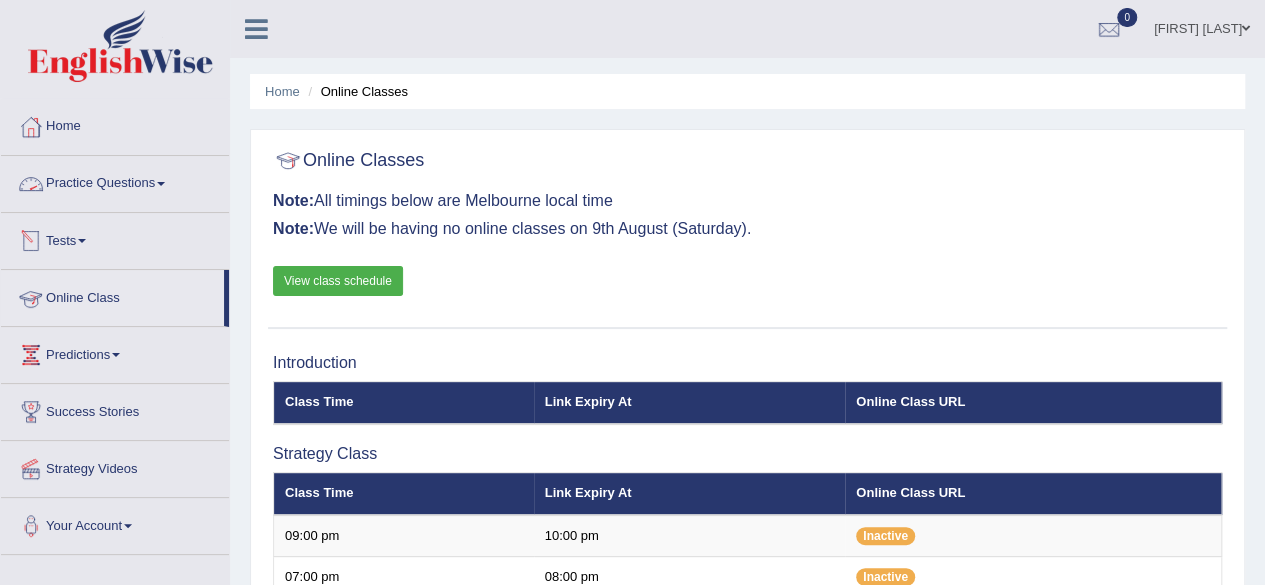 click on "Practice Questions" at bounding box center (115, 181) 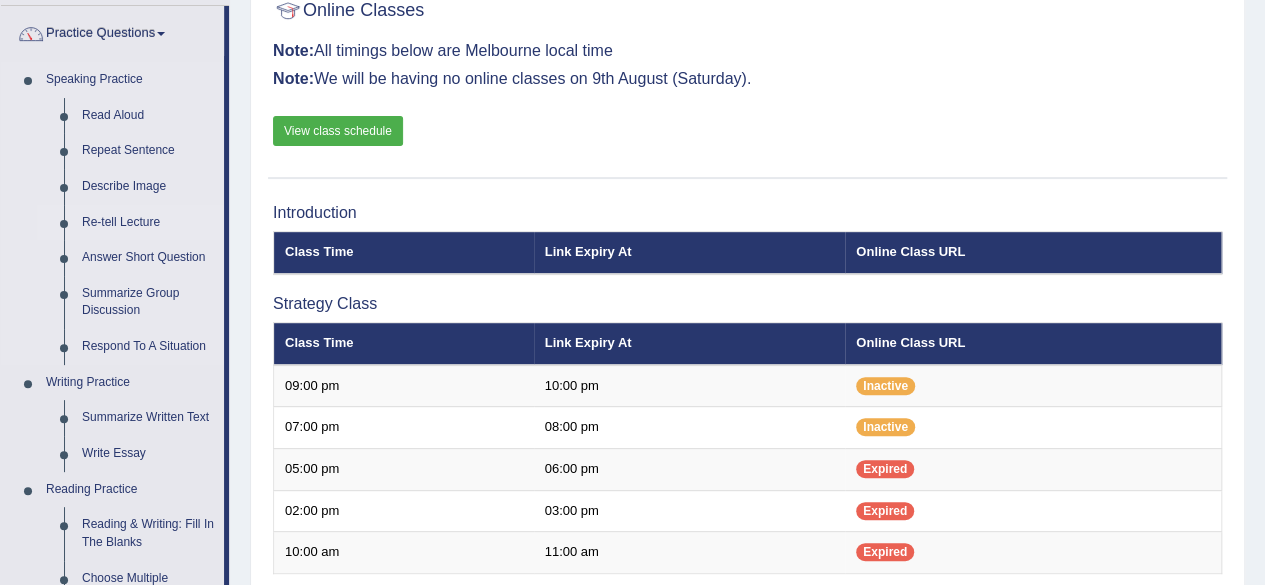 scroll, scrollTop: 151, scrollLeft: 0, axis: vertical 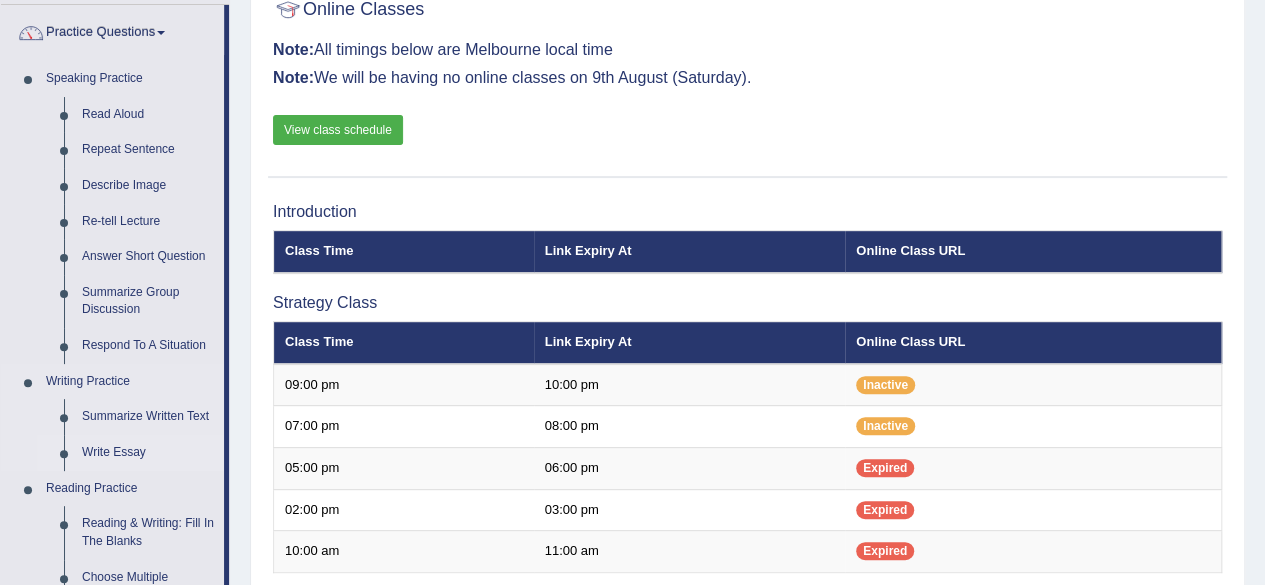 click on "Write Essay" at bounding box center (148, 453) 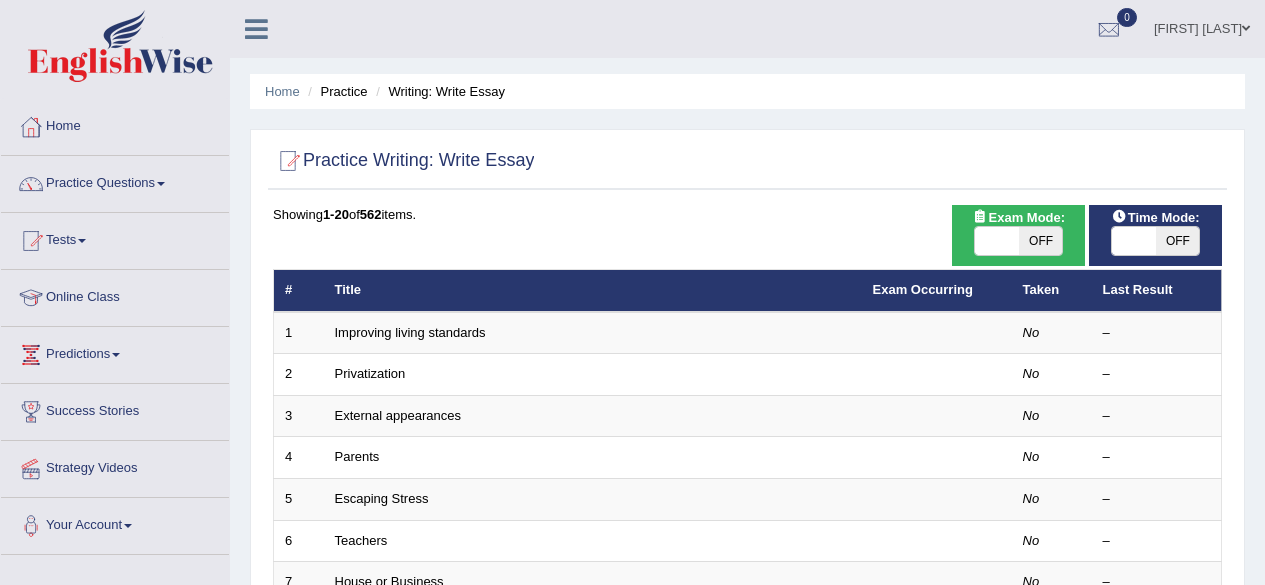 scroll, scrollTop: 0, scrollLeft: 0, axis: both 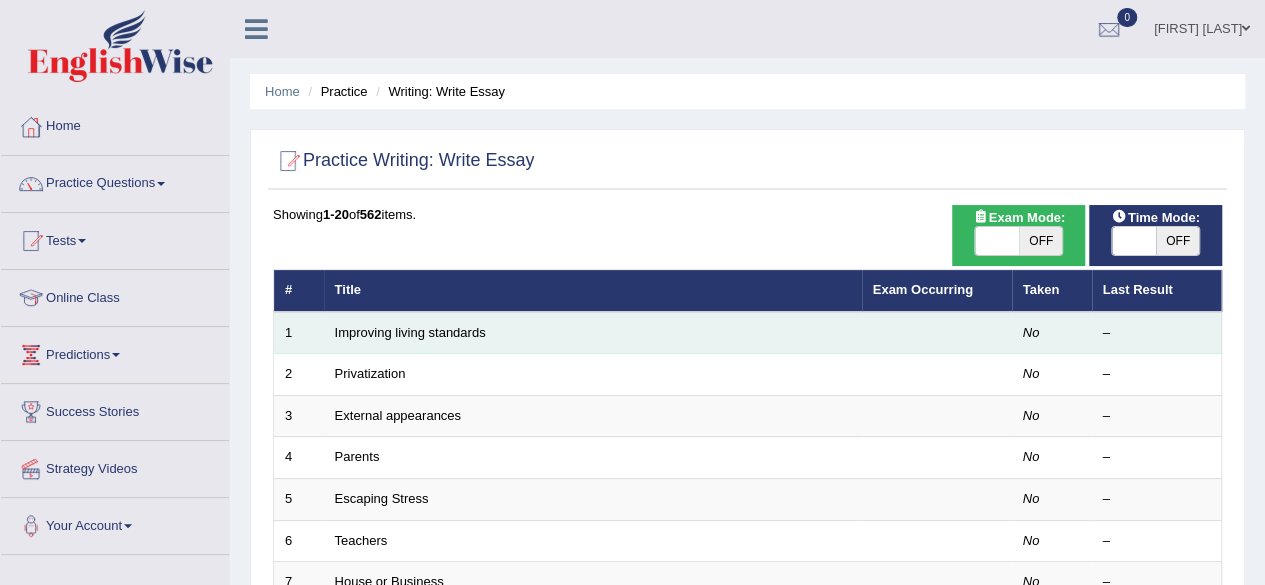 click on "Improving living standards" at bounding box center (593, 333) 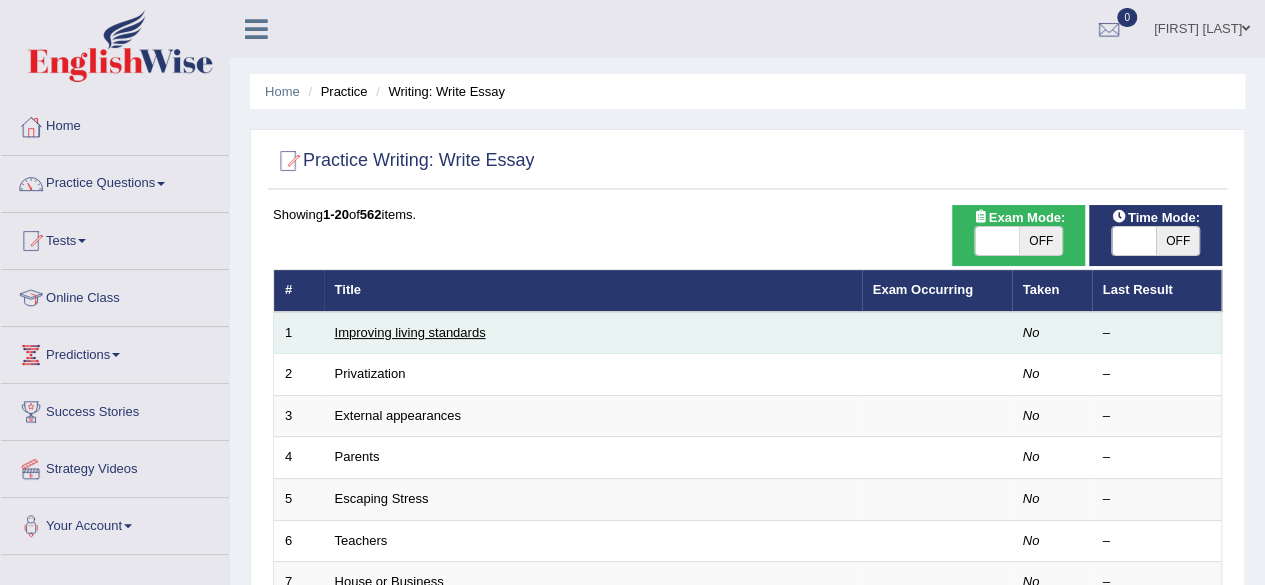 click on "Improving living standards" at bounding box center (410, 332) 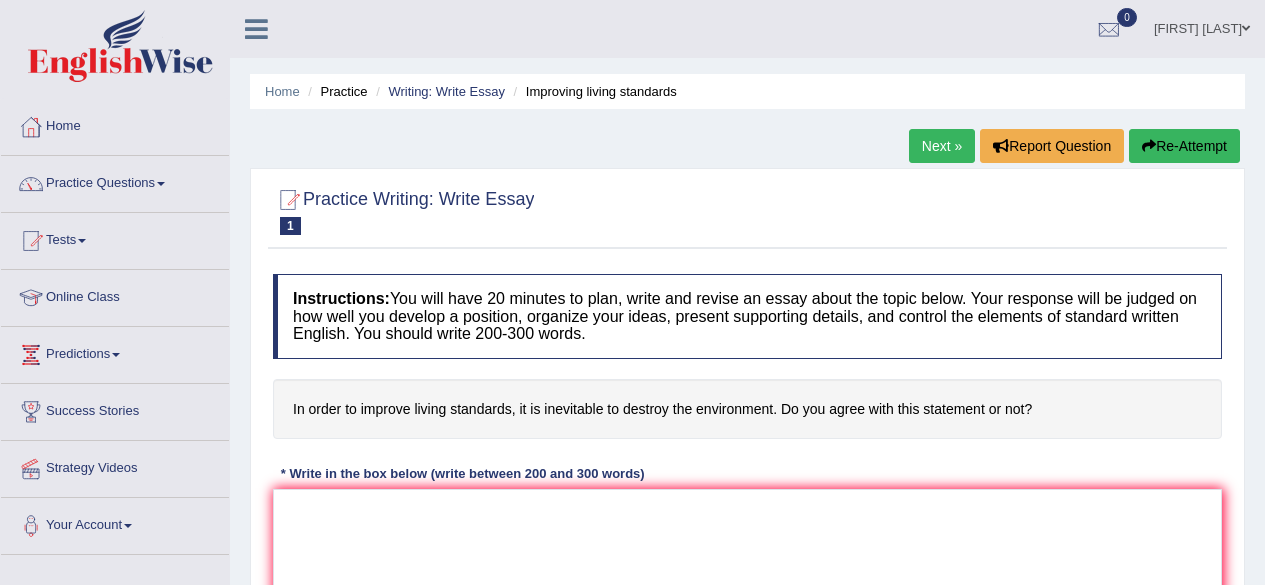 scroll, scrollTop: 0, scrollLeft: 0, axis: both 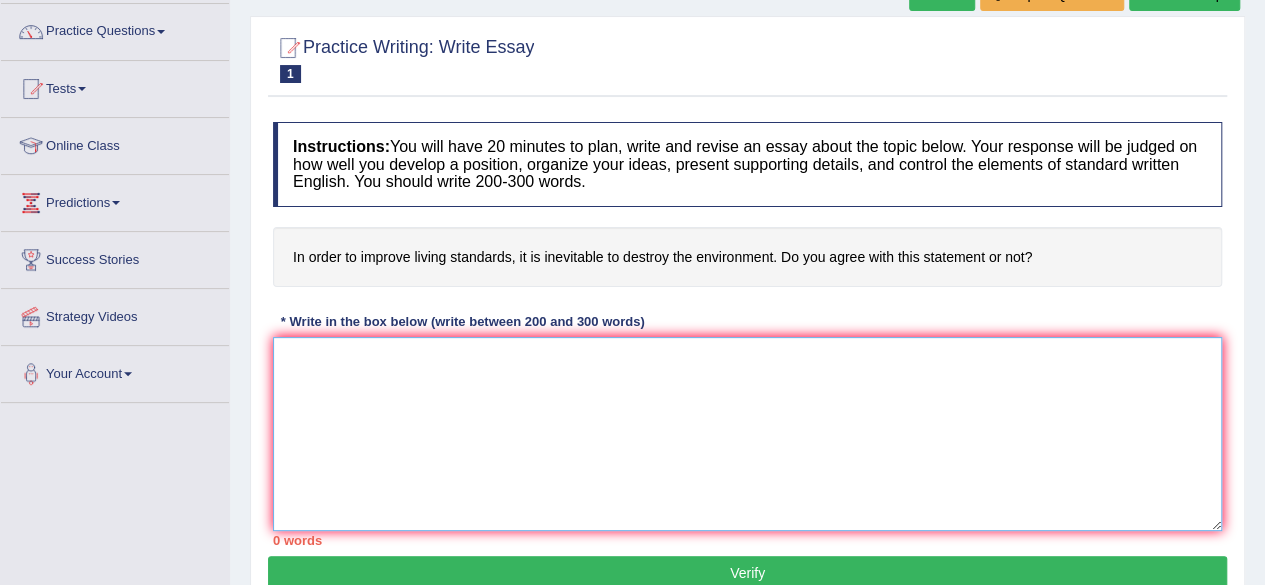 click at bounding box center [747, 434] 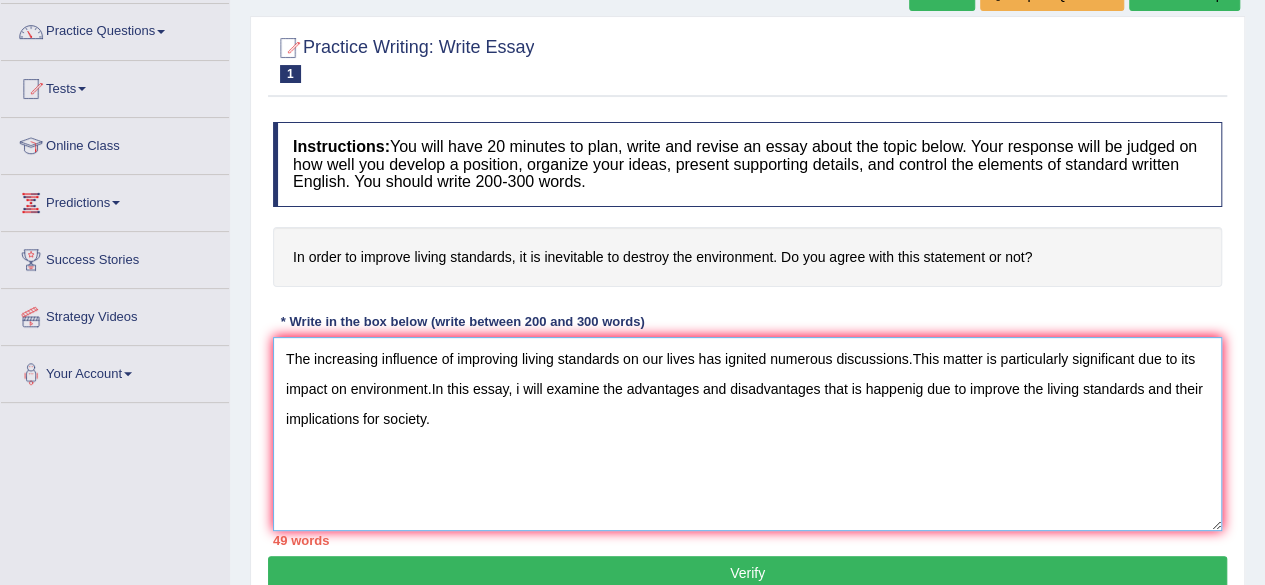 click on "The increasing influence of improving living standards on our lives has ignited numerous discussions.This matter is particularly significant due to its impact on environment.In this essay, i will examine the advantages and disadvantages that is happenig due to improve the living standards and their implications for society." at bounding box center [747, 434] 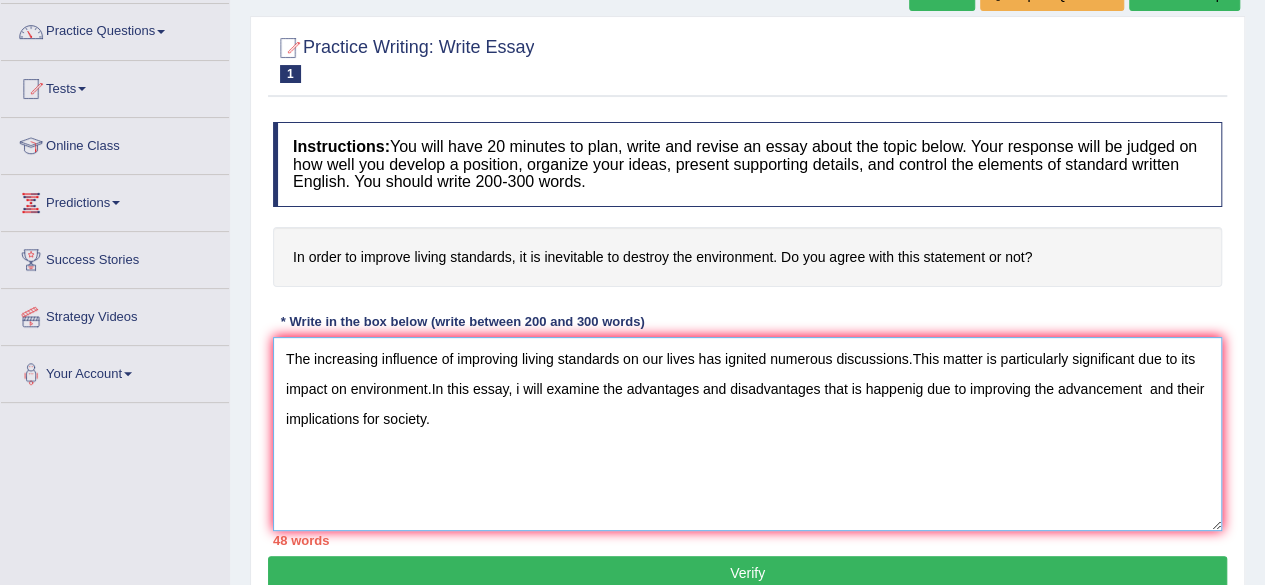 click on "The increasing influence of improving living standards on our lives has ignited numerous discussions.This matter is particularly significant due to its impact on environment.In this essay, i will examine the advantages and disadvantages that is happenig due to improving the advancement  and their implications for society." at bounding box center (747, 434) 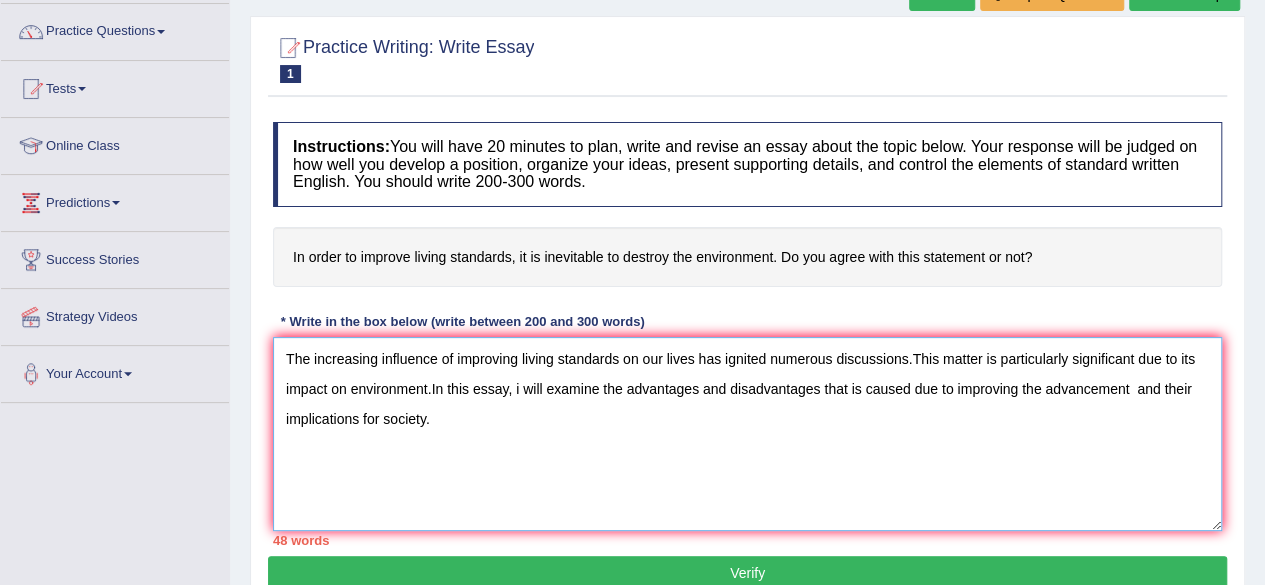 click on "The increasing influence of improving living standards on our lives has ignited numerous discussions.This matter is particularly significant due to its impact on environment.In this essay, i will examine the advantages and disadvantages that is caused due to improving the advancement  and their implications for society." at bounding box center (747, 434) 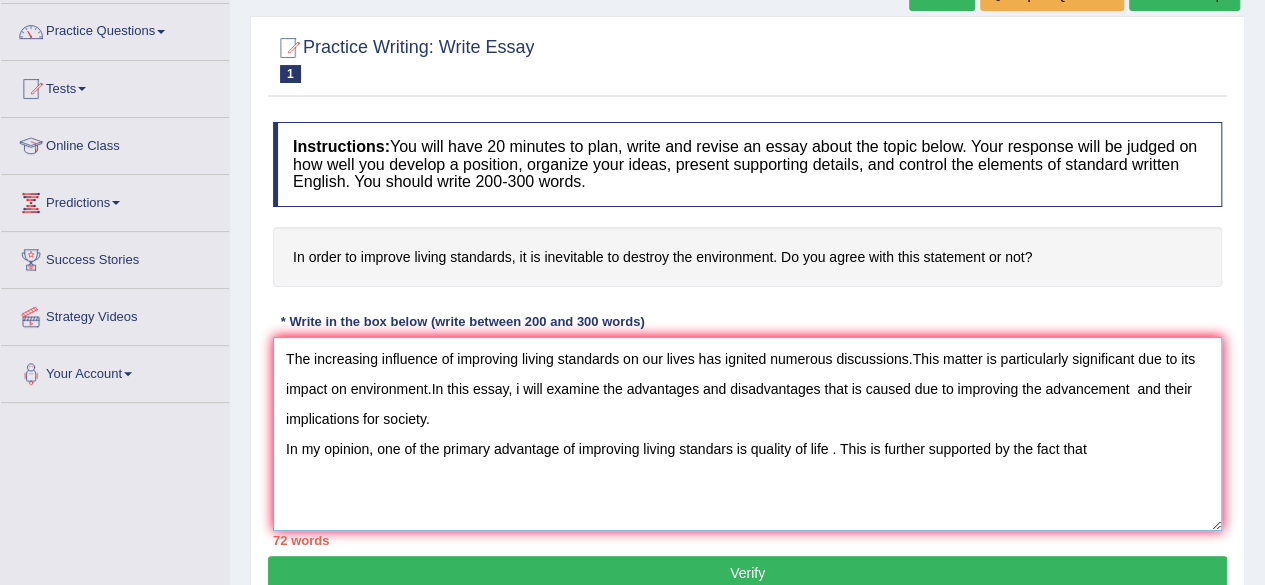 click on "The increasing influence of improving living standards on our lives has ignited numerous discussions.This matter is particularly significant due to its impact on environment.In this essay, i will examine the advantages and disadvantages that is caused due to improving the advancement  and their implications for society.
In my opinion, one of the primary advantage of improving living standars is quality of life . This is further supported by the fact that" at bounding box center (747, 434) 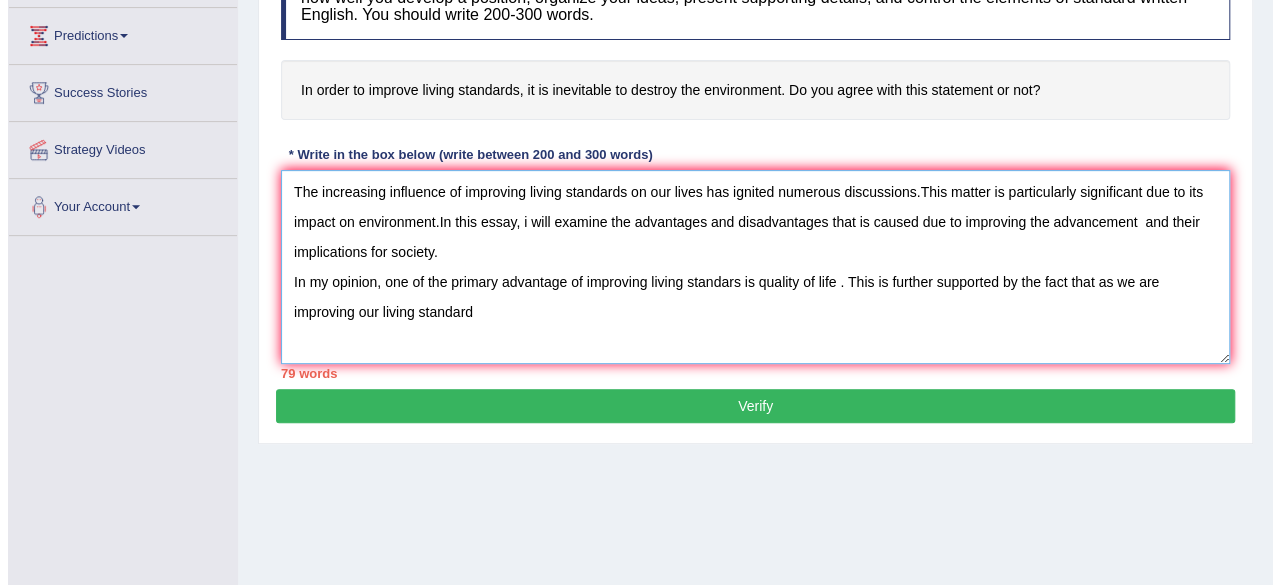 scroll, scrollTop: 320, scrollLeft: 0, axis: vertical 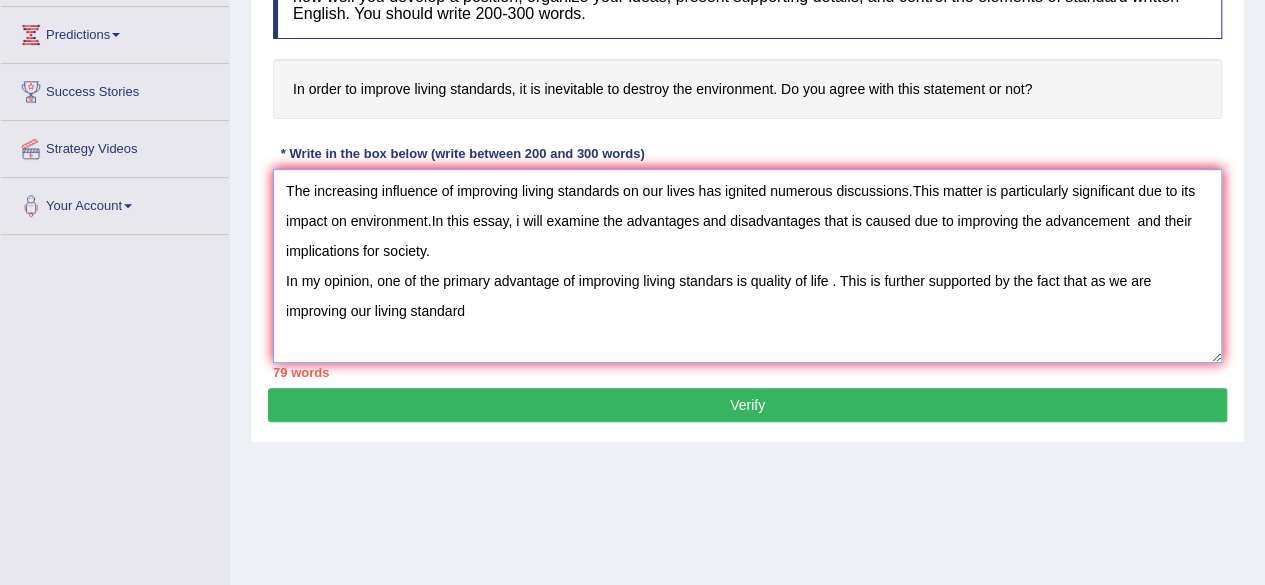 type on "The increasing influence of improving living standards on our lives has ignited numerous discussions.This matter is particularly significant due to its impact on environment.In this essay, i will examine the advantages and disadvantages that is caused due to improving the advancement  and their implications for society.
In my opinion, one of the primary advantage of improving living standars is quality of life . This is further supported by the fact that as we are improving our living standard" 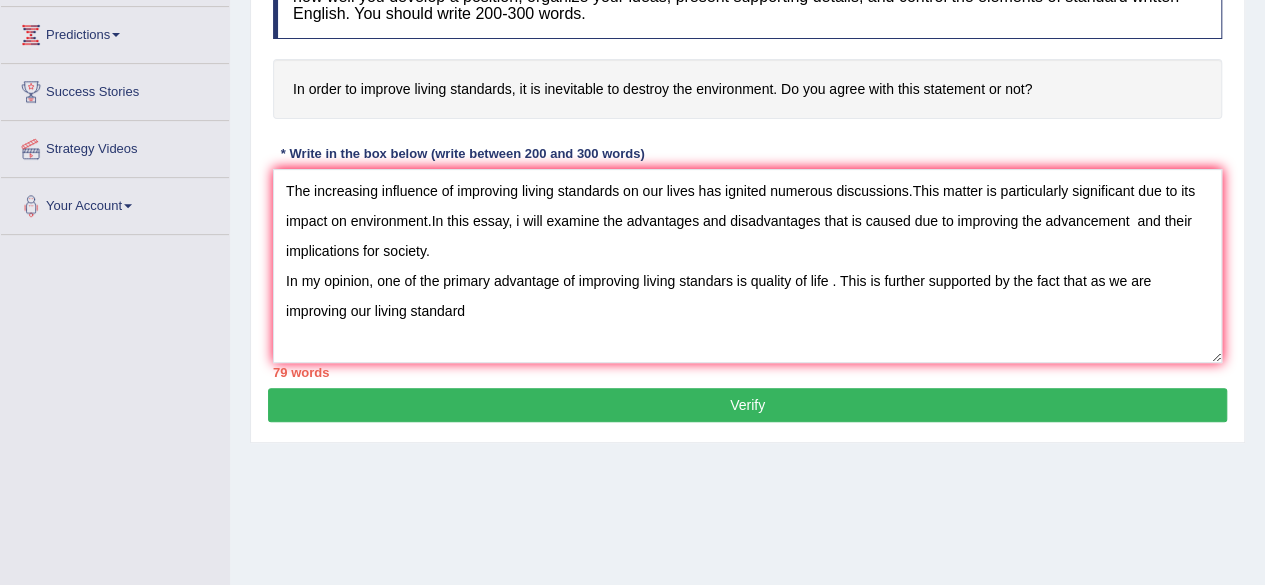click on "Verify" at bounding box center (747, 405) 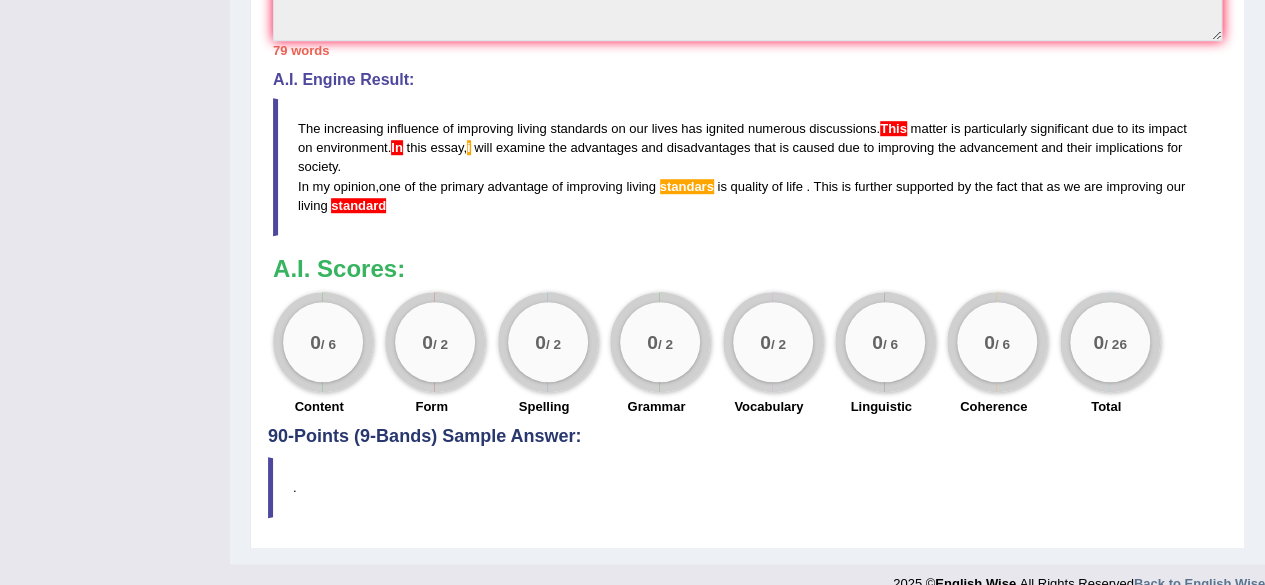scroll, scrollTop: 636, scrollLeft: 0, axis: vertical 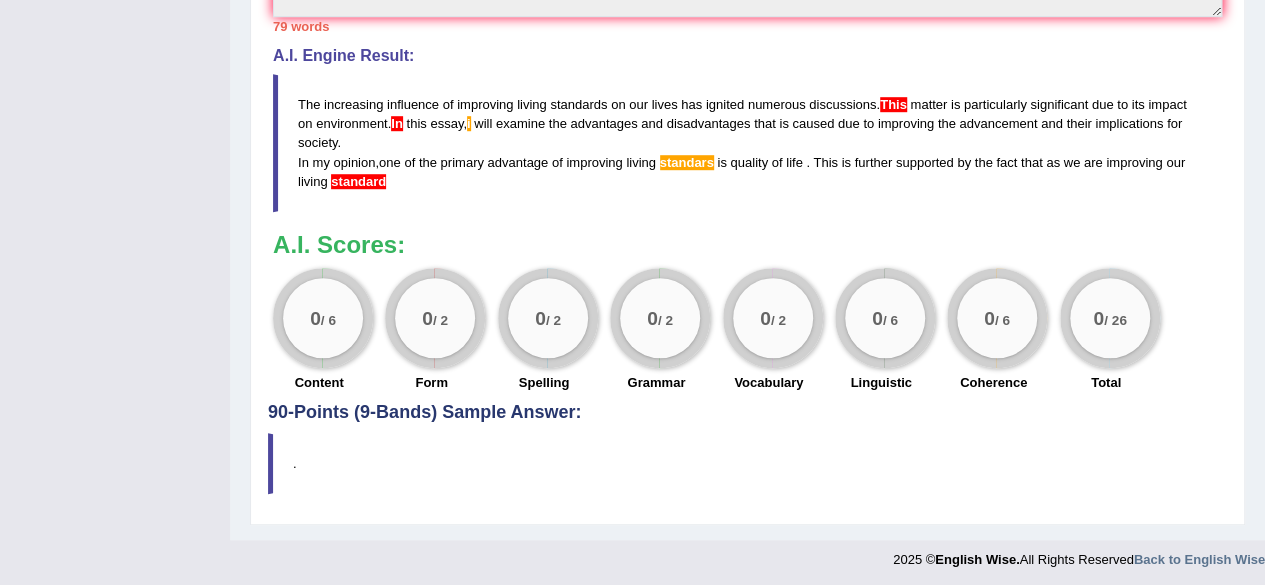 click on "90-Points (9-Bands) Sample Answer:" at bounding box center [747, 23] 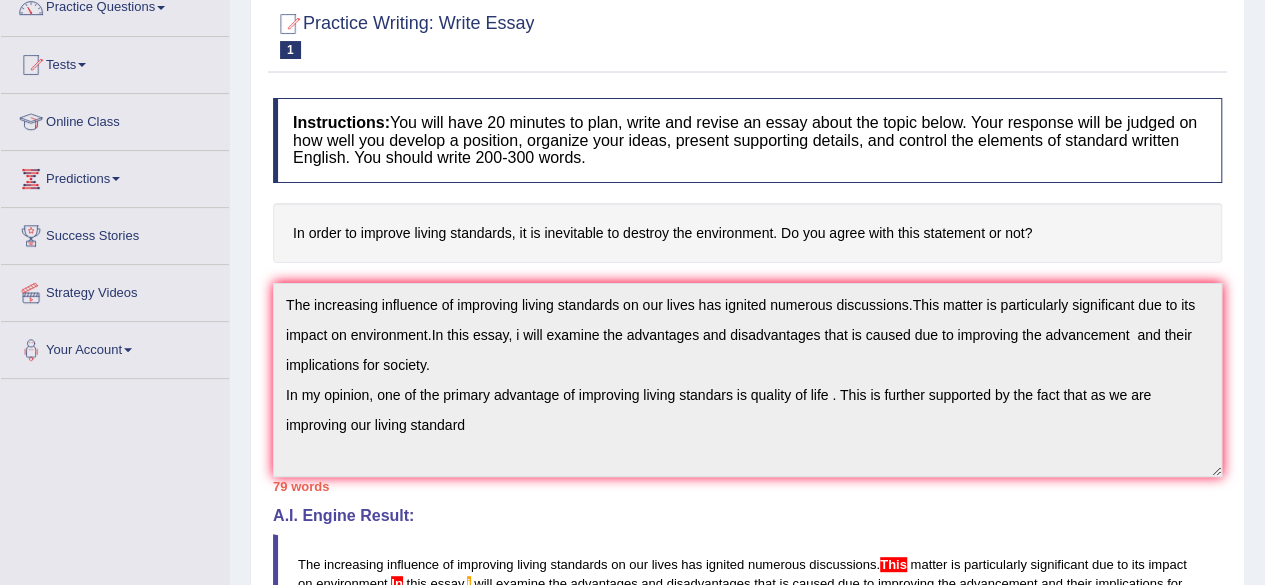 scroll, scrollTop: 0, scrollLeft: 0, axis: both 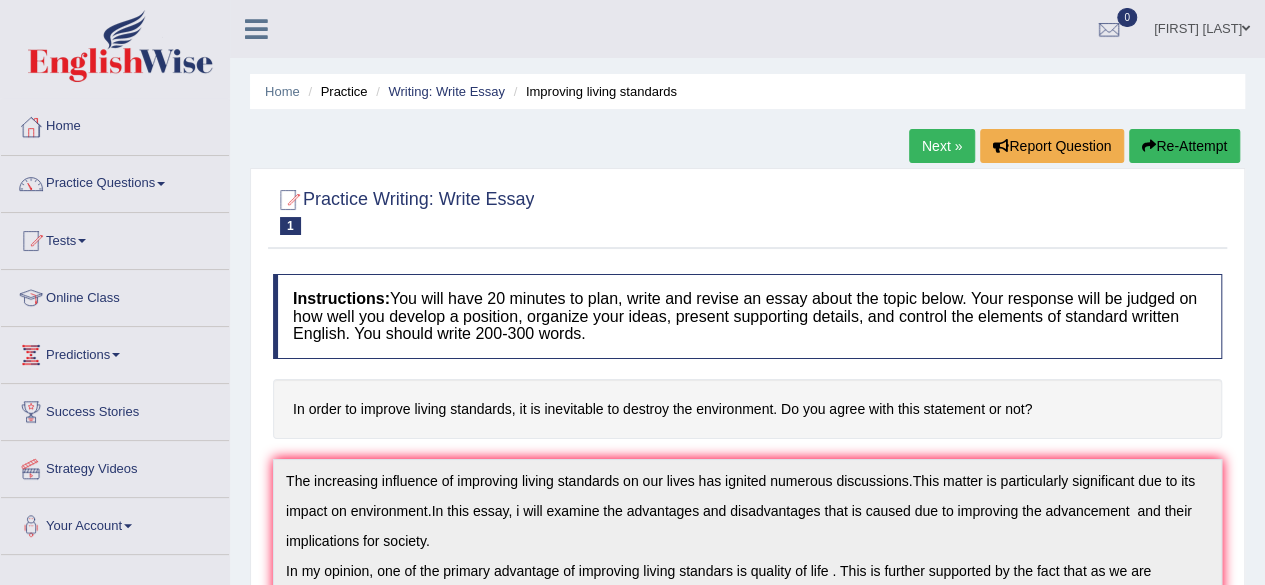 click on "Practice Questions" at bounding box center [115, 181] 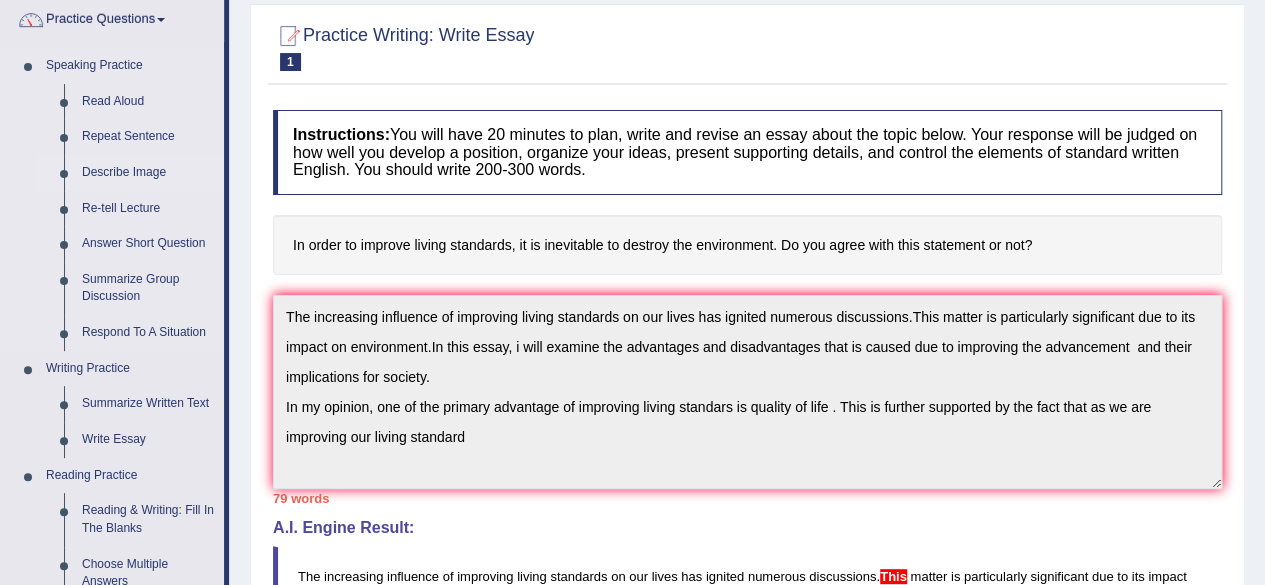 scroll, scrollTop: 166, scrollLeft: 0, axis: vertical 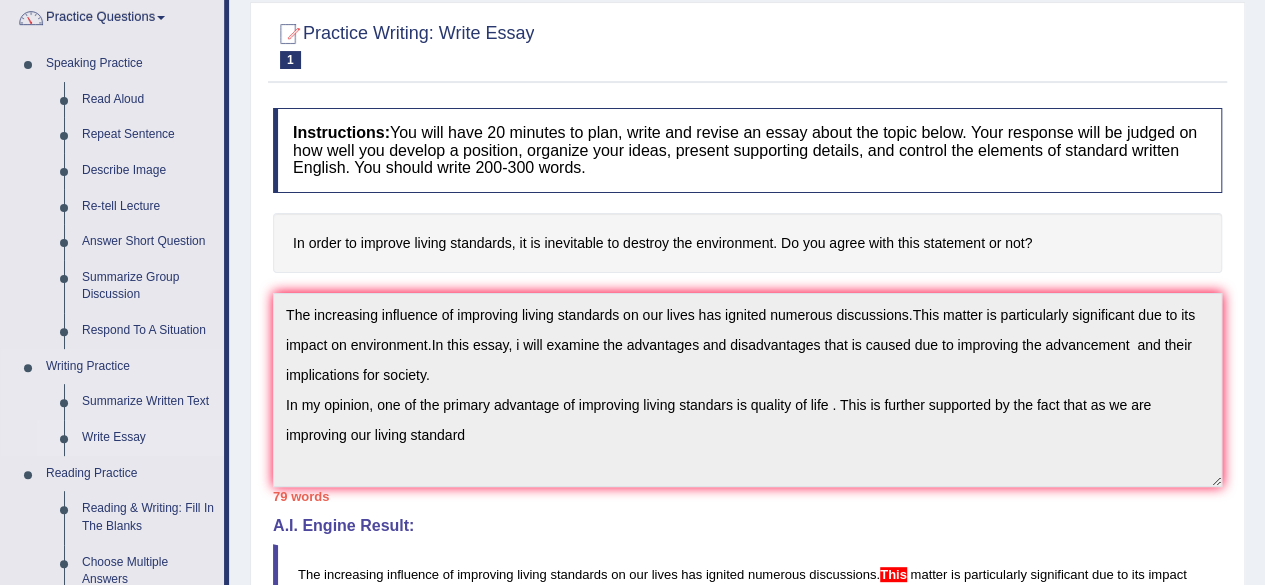 click on "Write Essay" at bounding box center (148, 438) 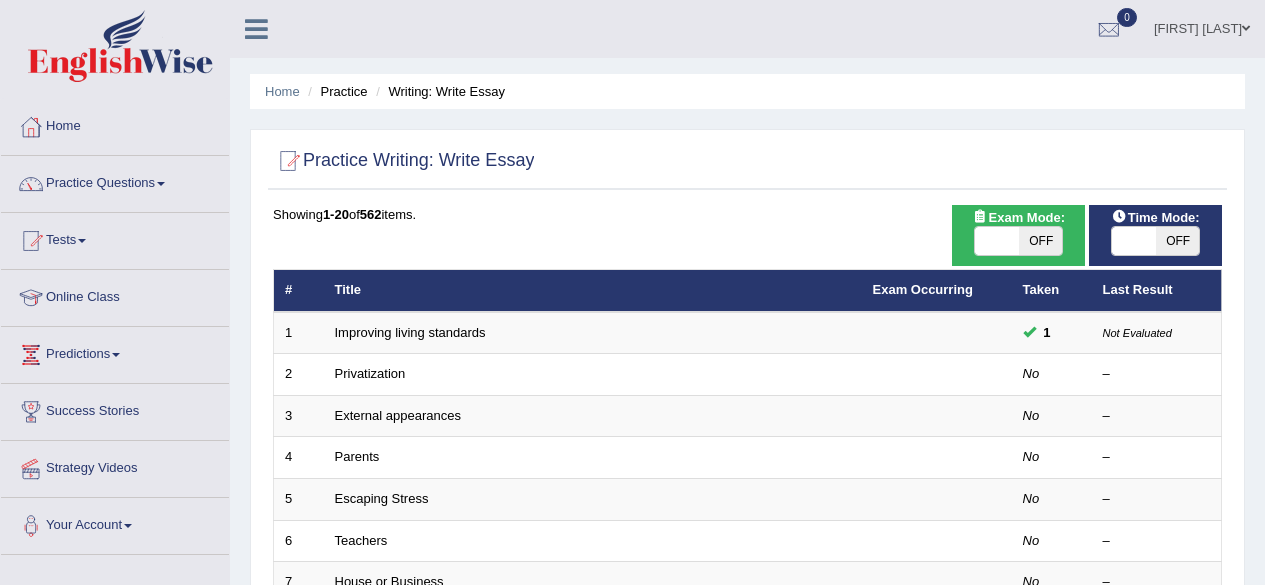 scroll, scrollTop: 0, scrollLeft: 0, axis: both 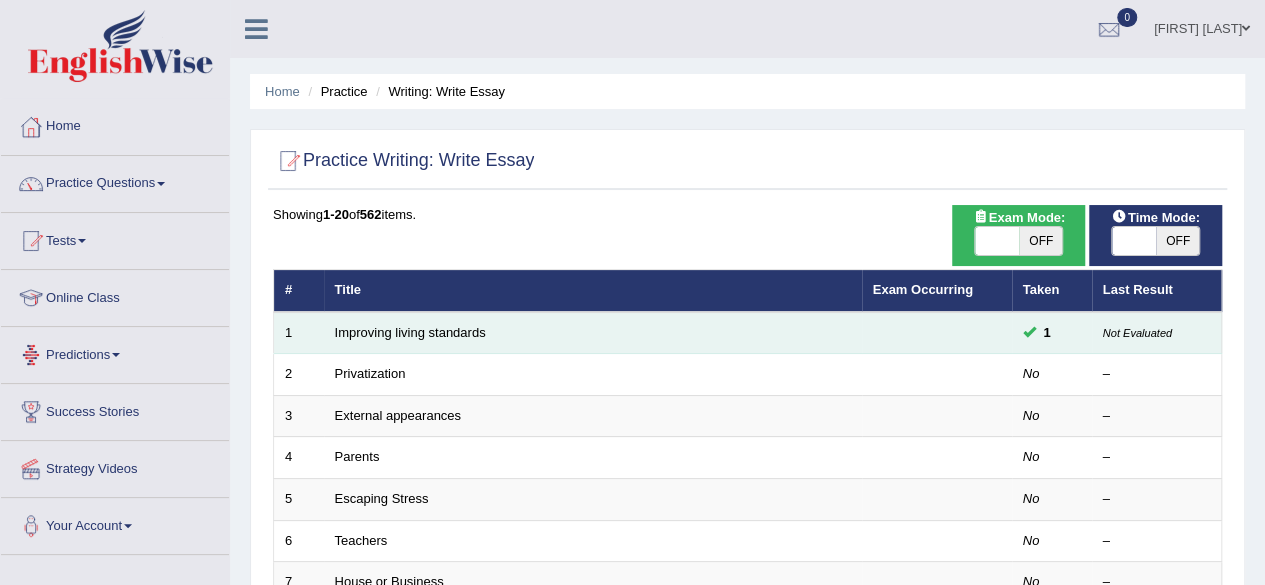 click on "Improving living standards" at bounding box center [593, 333] 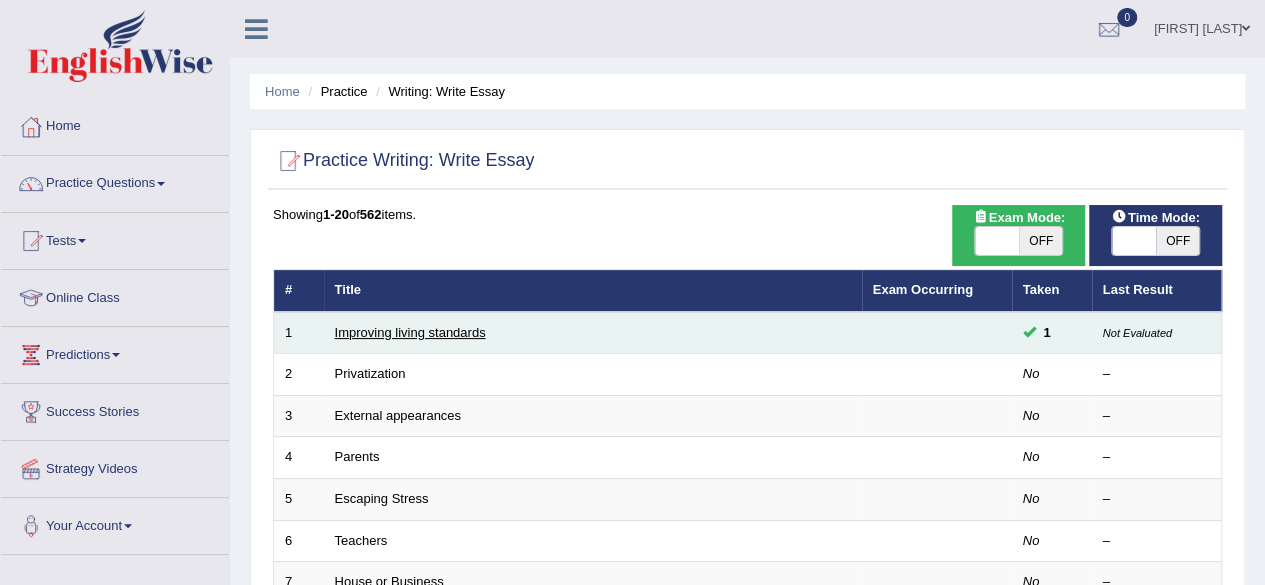 click on "Improving living standards" at bounding box center [410, 332] 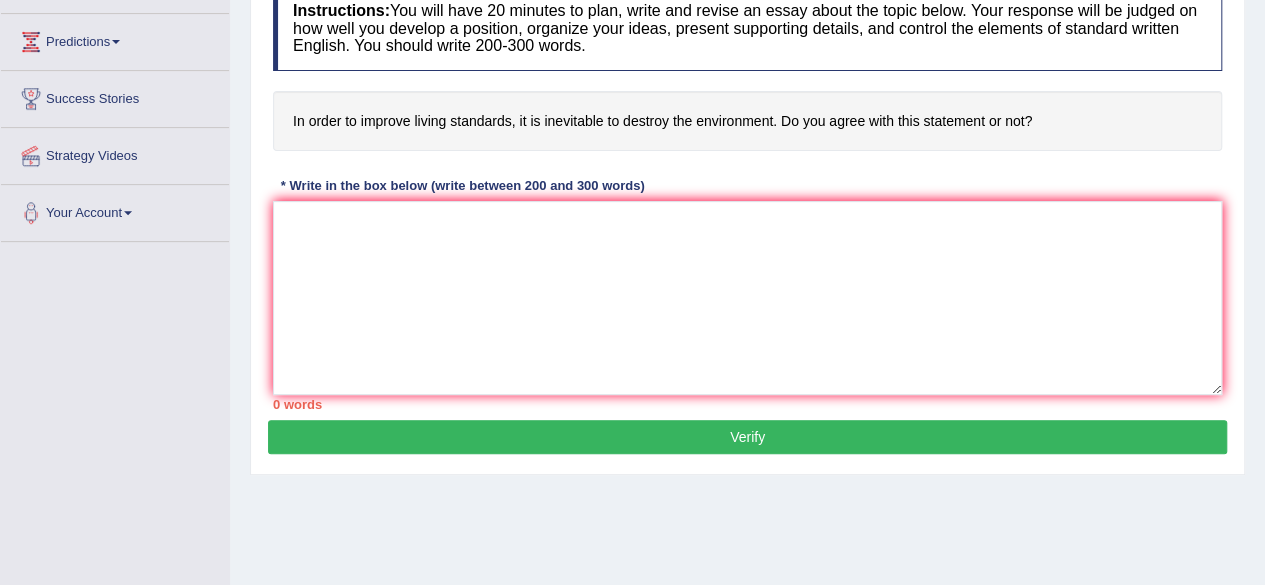 scroll, scrollTop: 0, scrollLeft: 0, axis: both 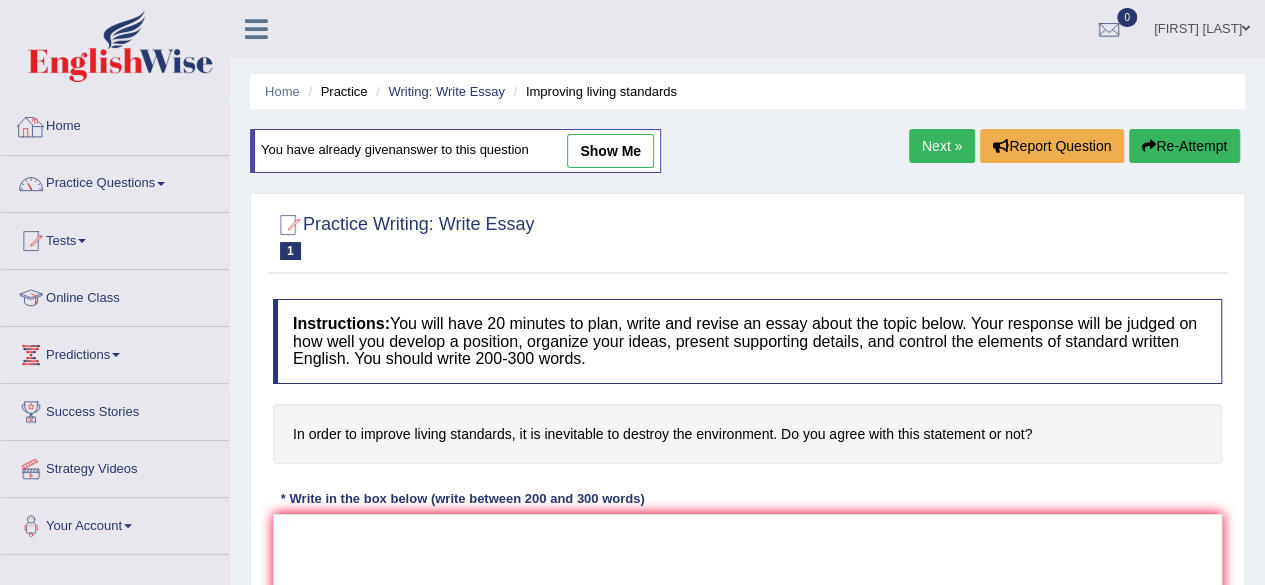 click on "Home" at bounding box center (115, 124) 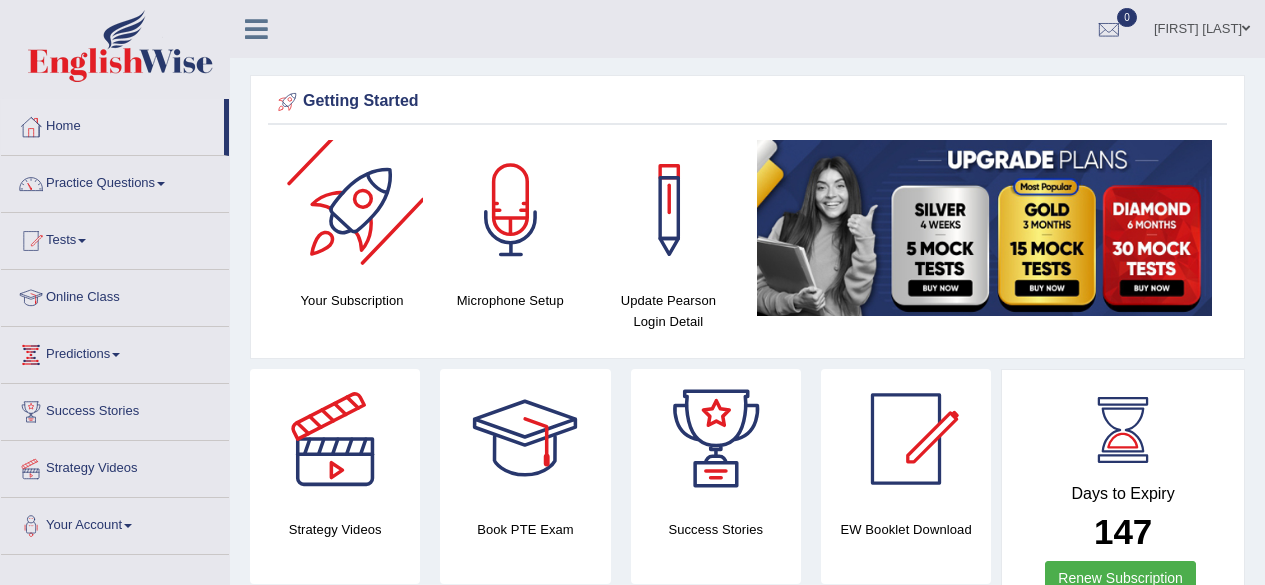 scroll, scrollTop: 0, scrollLeft: 0, axis: both 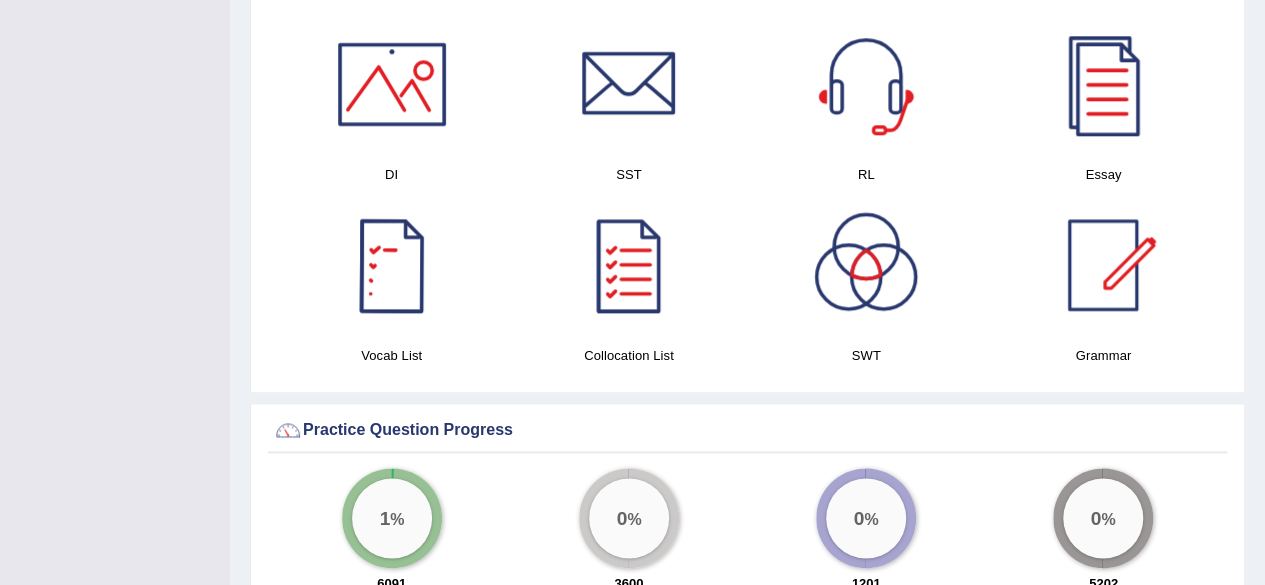 click at bounding box center [392, 265] 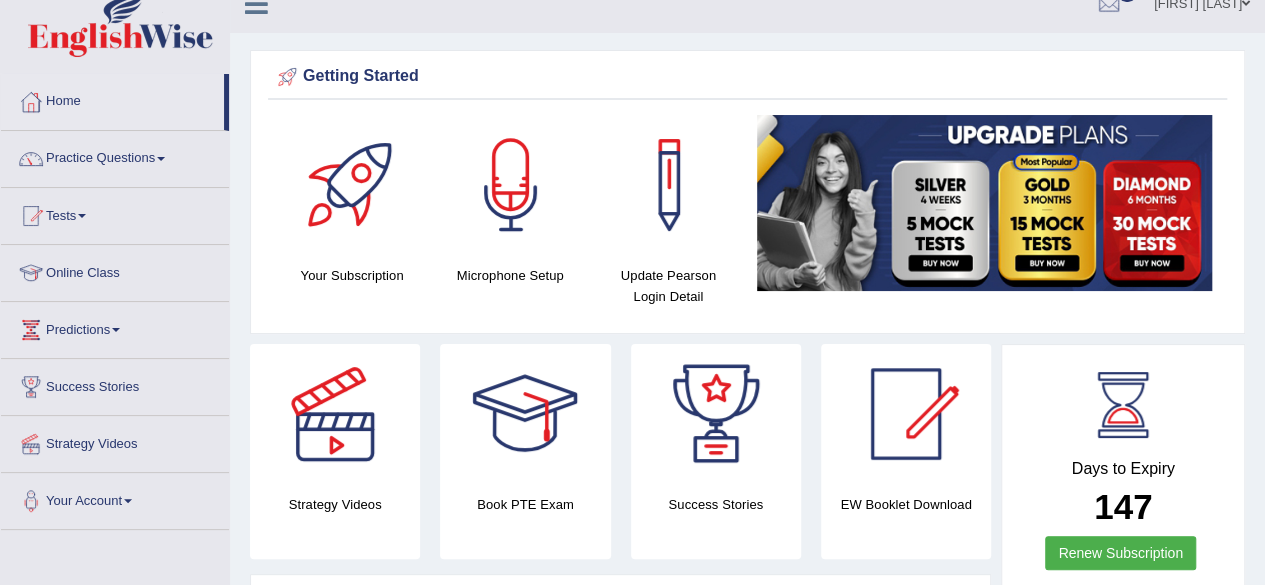scroll, scrollTop: 0, scrollLeft: 0, axis: both 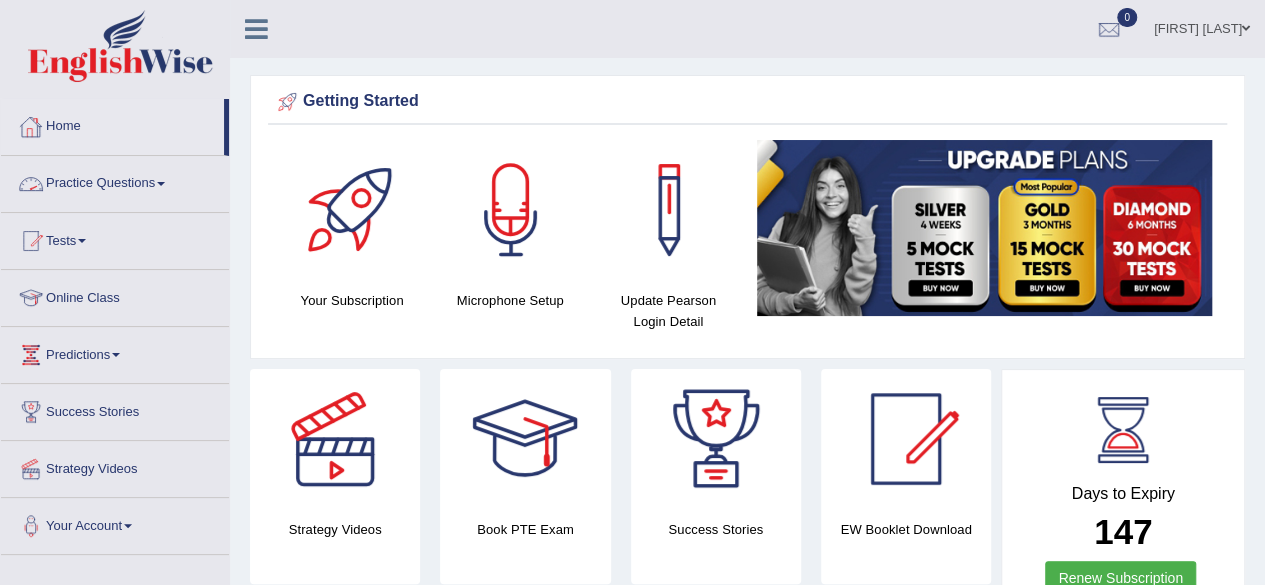 click on "Practice Questions" at bounding box center [115, 181] 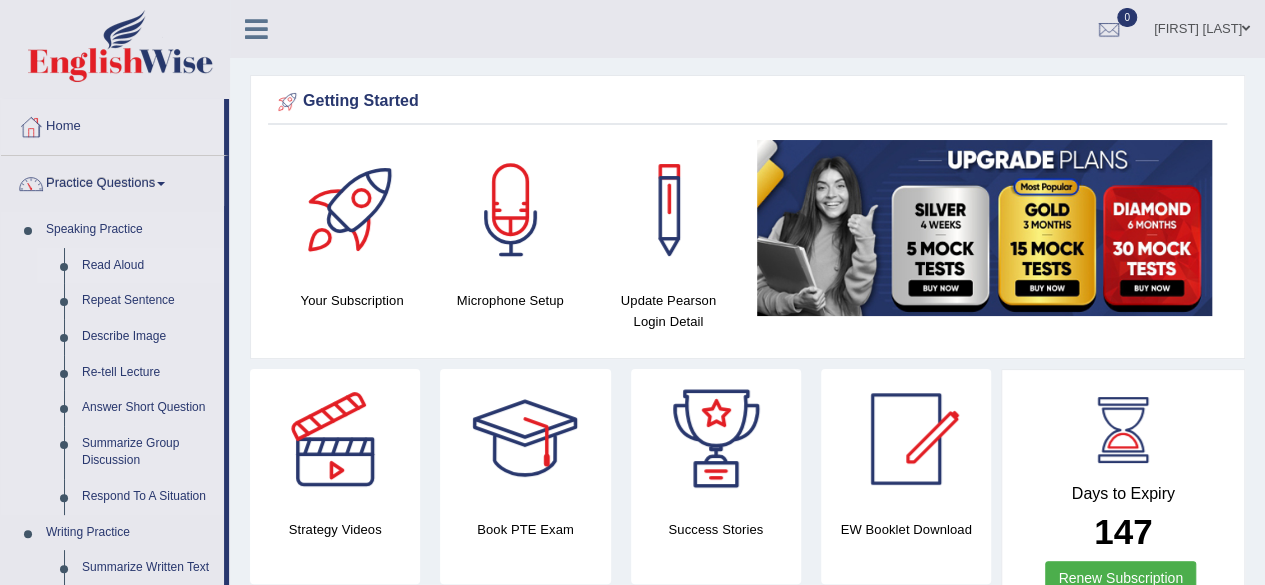 click on "Read Aloud" at bounding box center (148, 266) 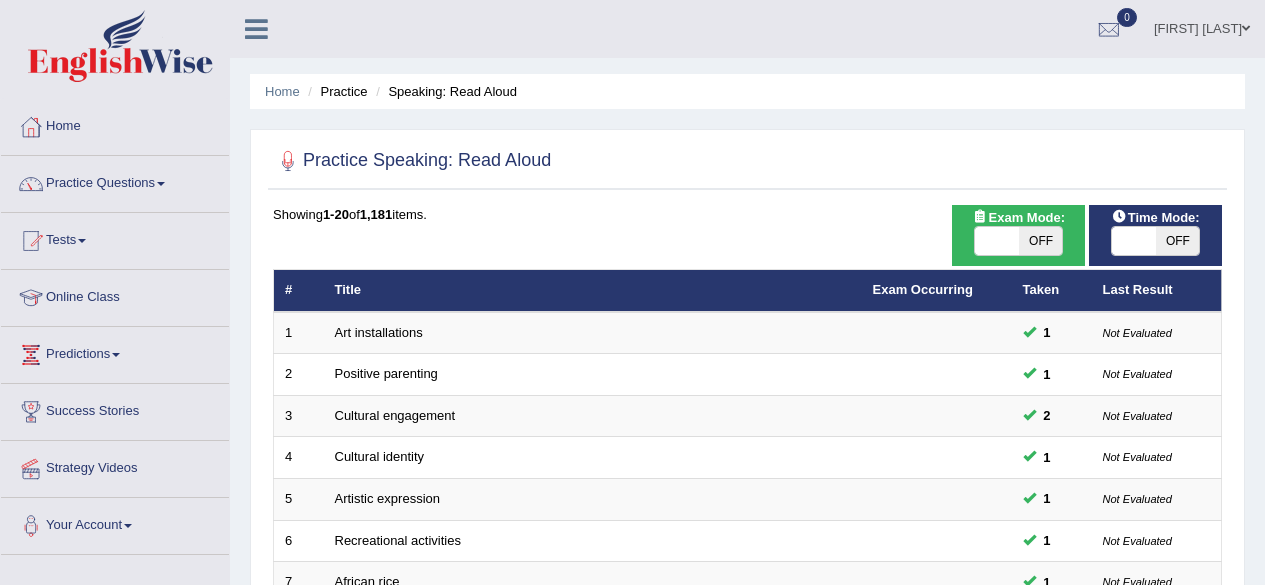 scroll, scrollTop: 0, scrollLeft: 0, axis: both 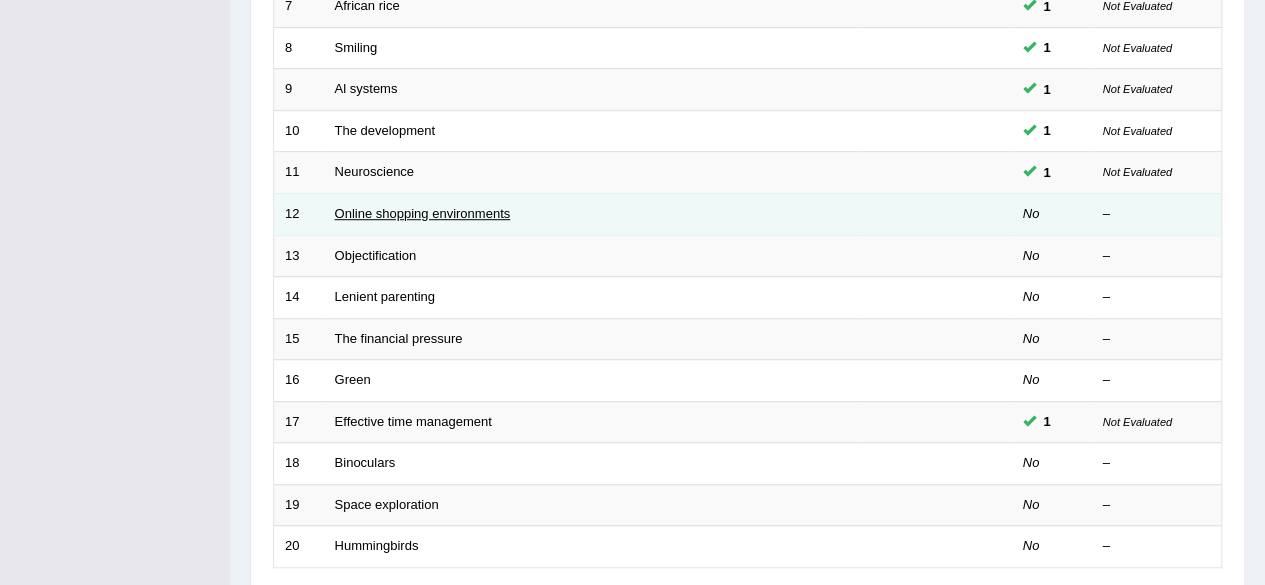 click on "Online shopping environments" at bounding box center [423, 213] 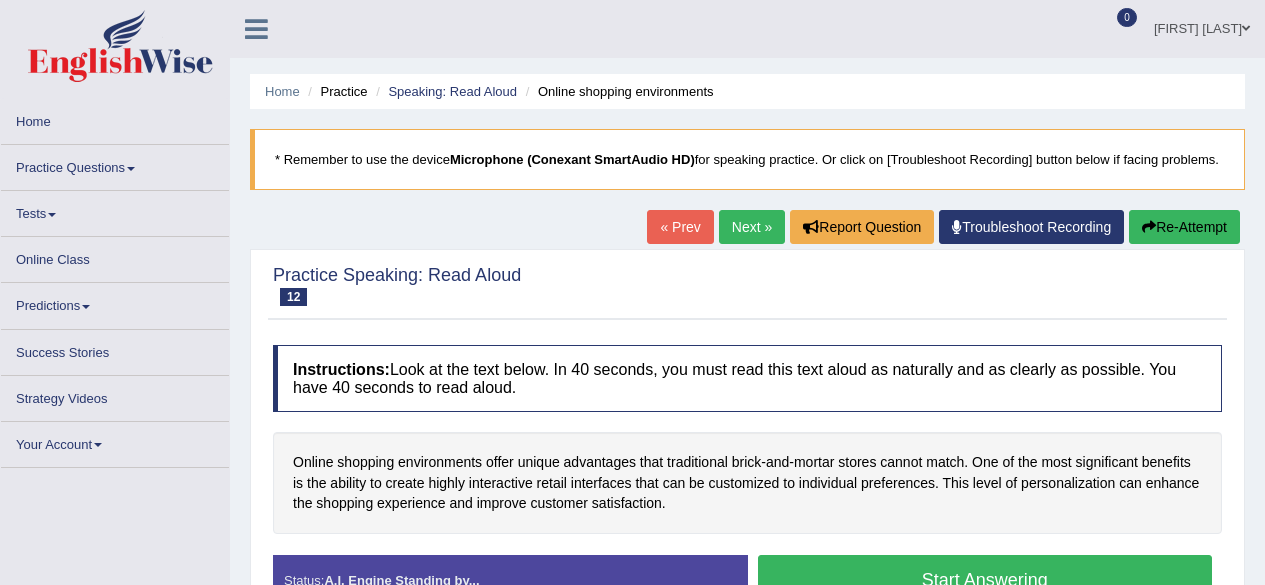 scroll, scrollTop: 0, scrollLeft: 0, axis: both 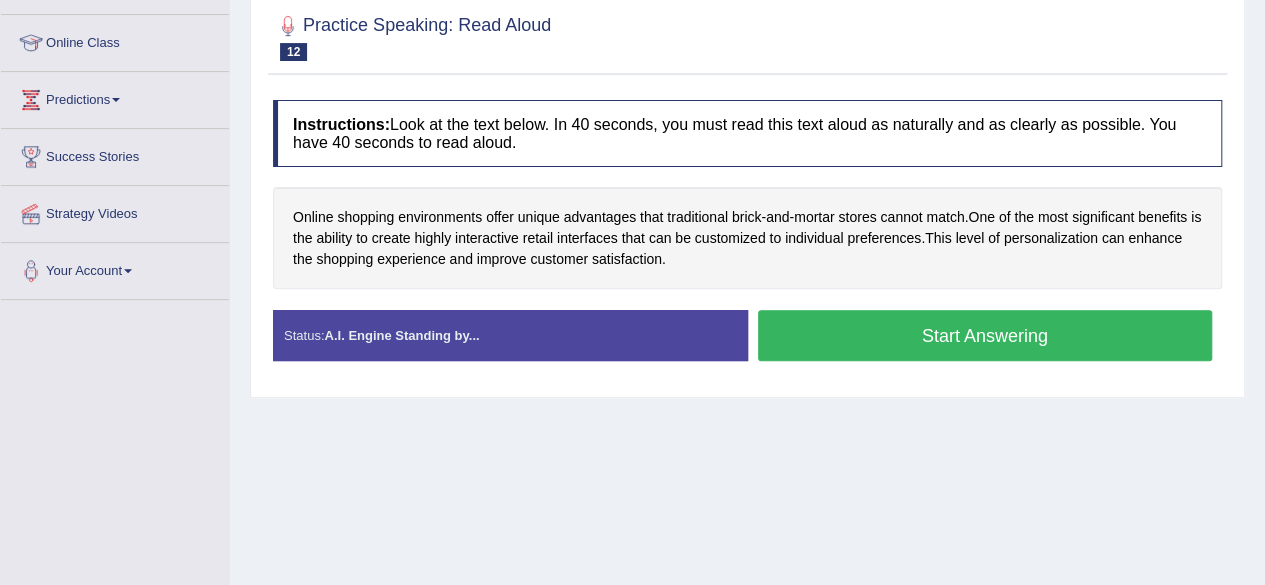 click on "Start Answering" at bounding box center [985, 335] 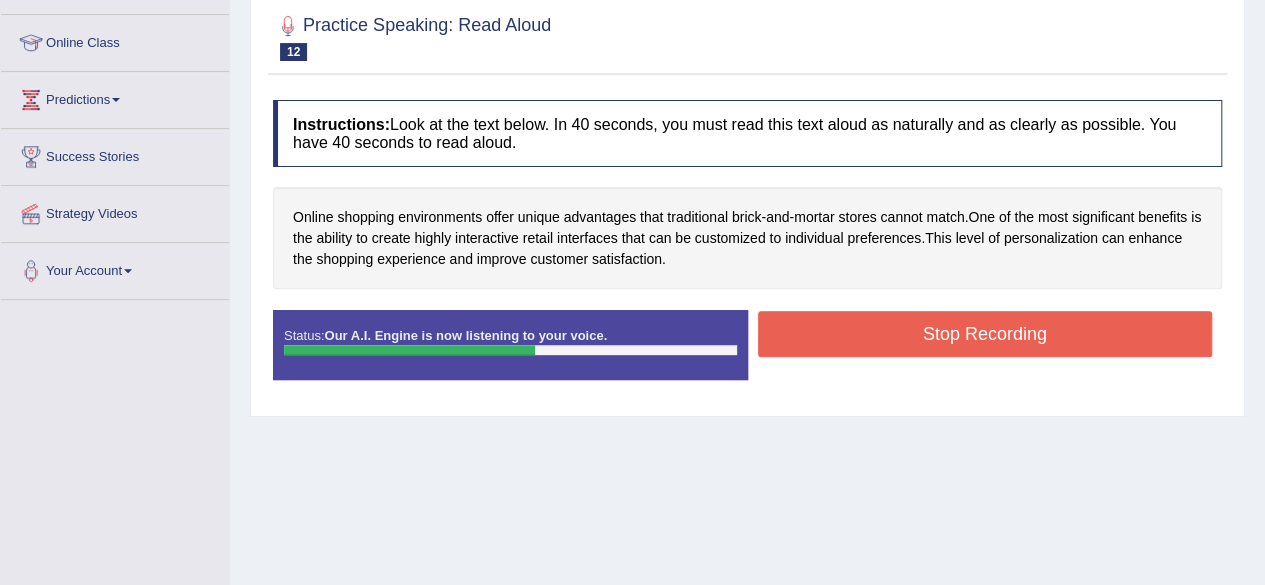 click on "Stop Recording" at bounding box center (985, 334) 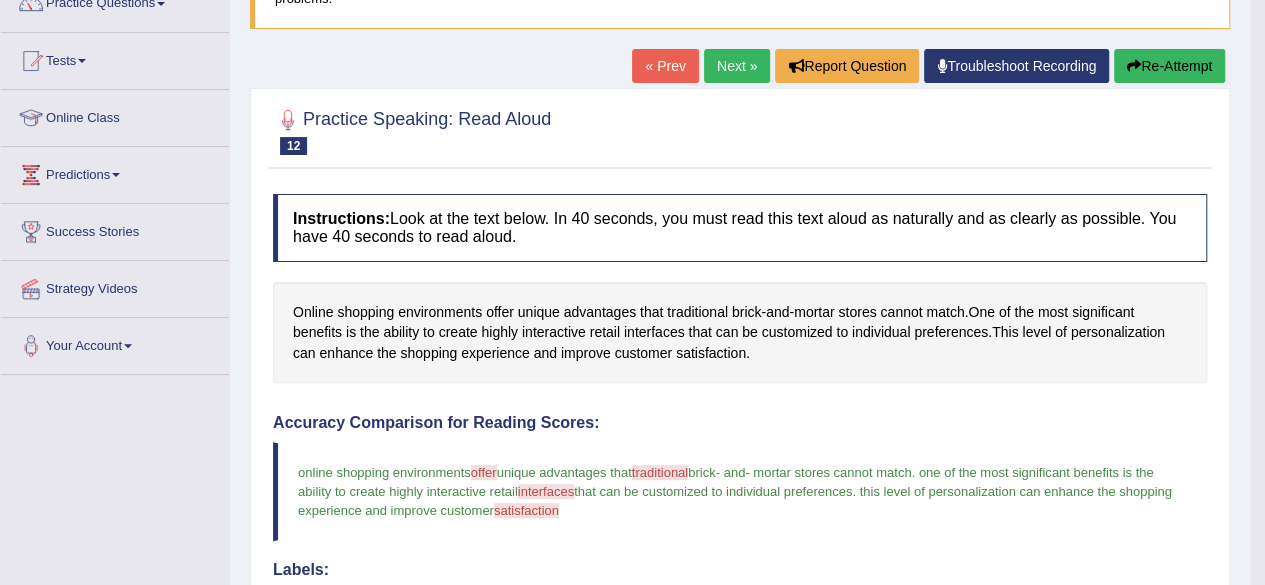 scroll, scrollTop: 0, scrollLeft: 0, axis: both 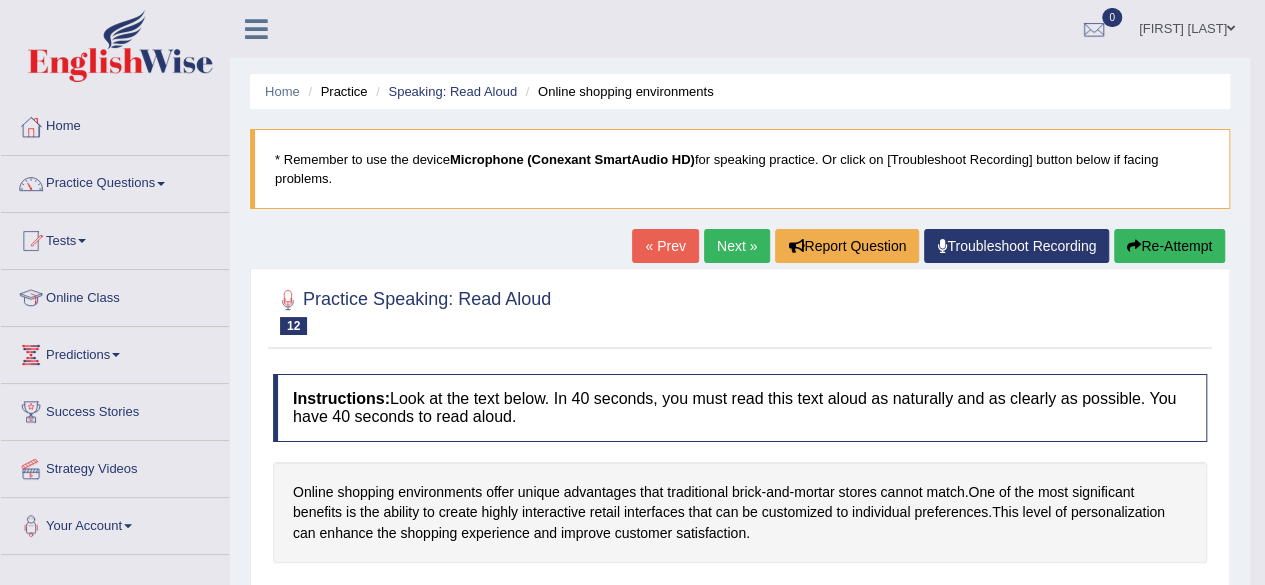 click on "Jumla Salim" at bounding box center [1187, 26] 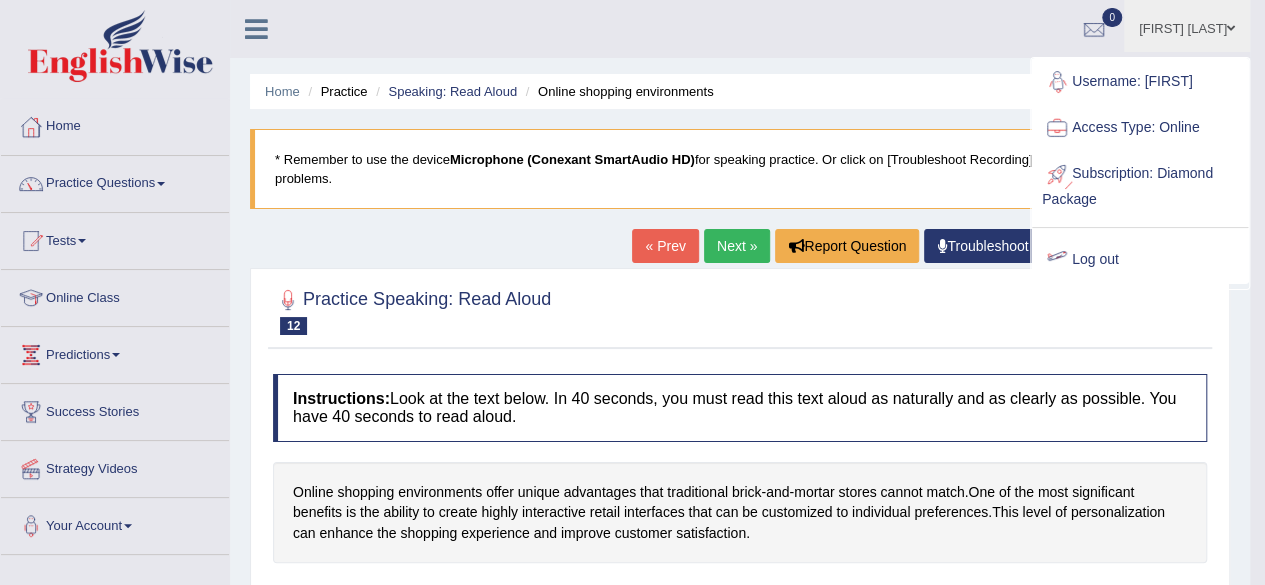 click on "Log out" at bounding box center (1140, 260) 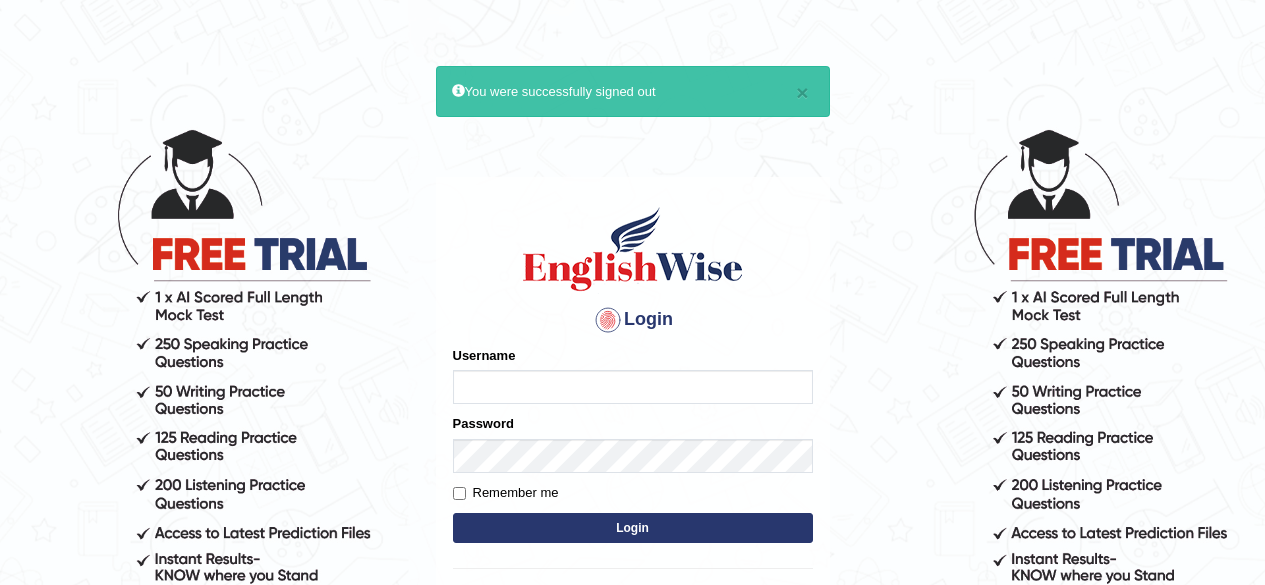 scroll, scrollTop: 0, scrollLeft: 0, axis: both 